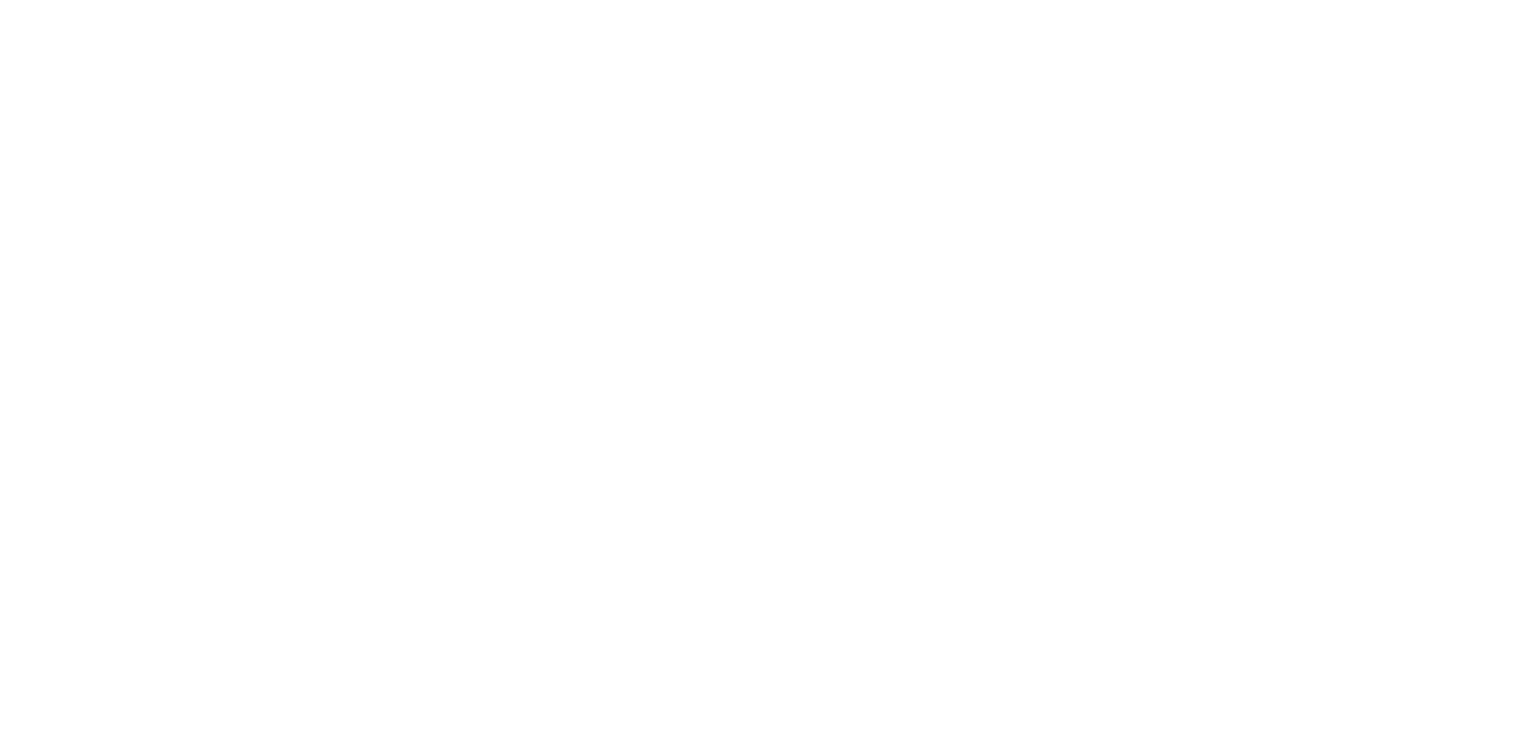 scroll, scrollTop: 0, scrollLeft: 0, axis: both 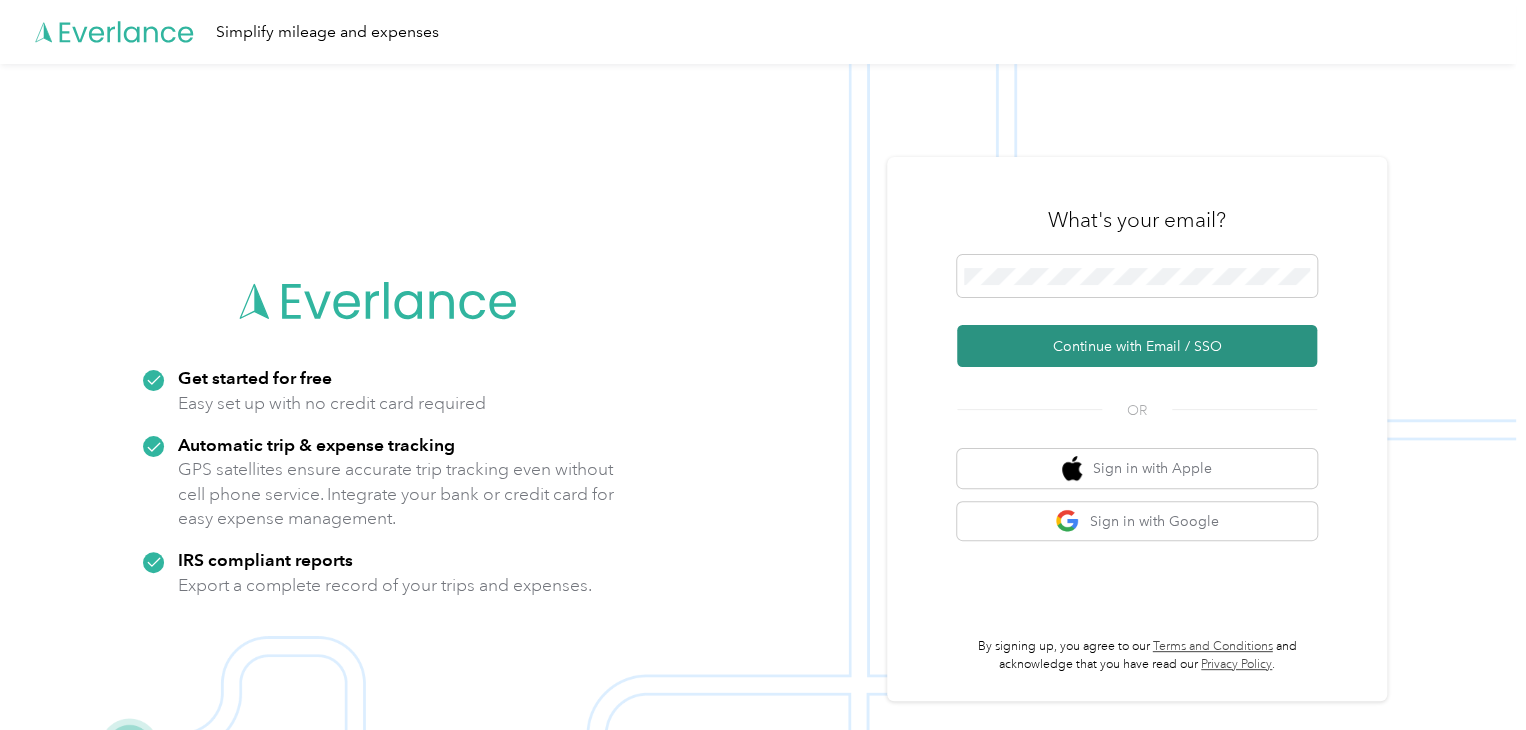 click on "Continue with Email / SSO" at bounding box center (1137, 346) 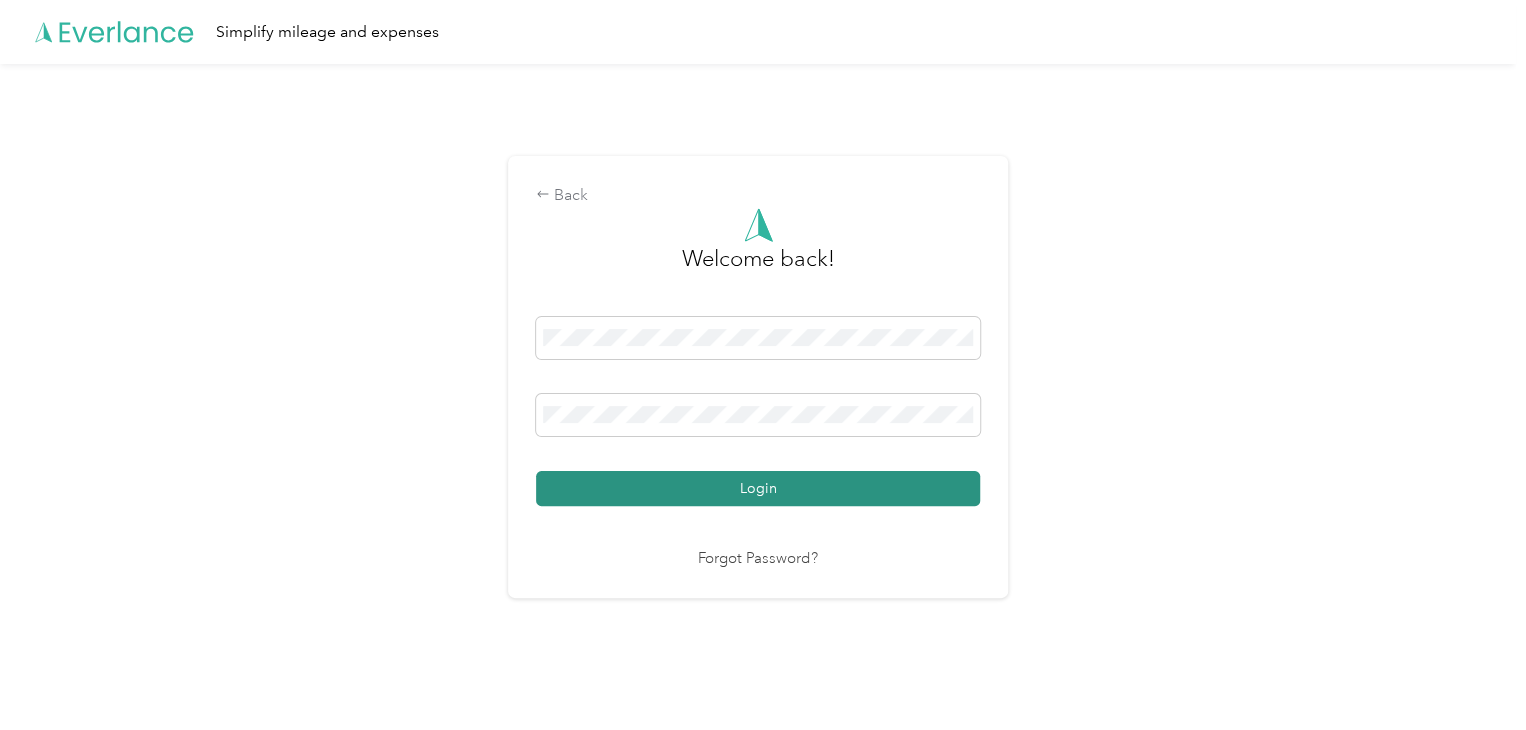 click on "Login" at bounding box center [758, 488] 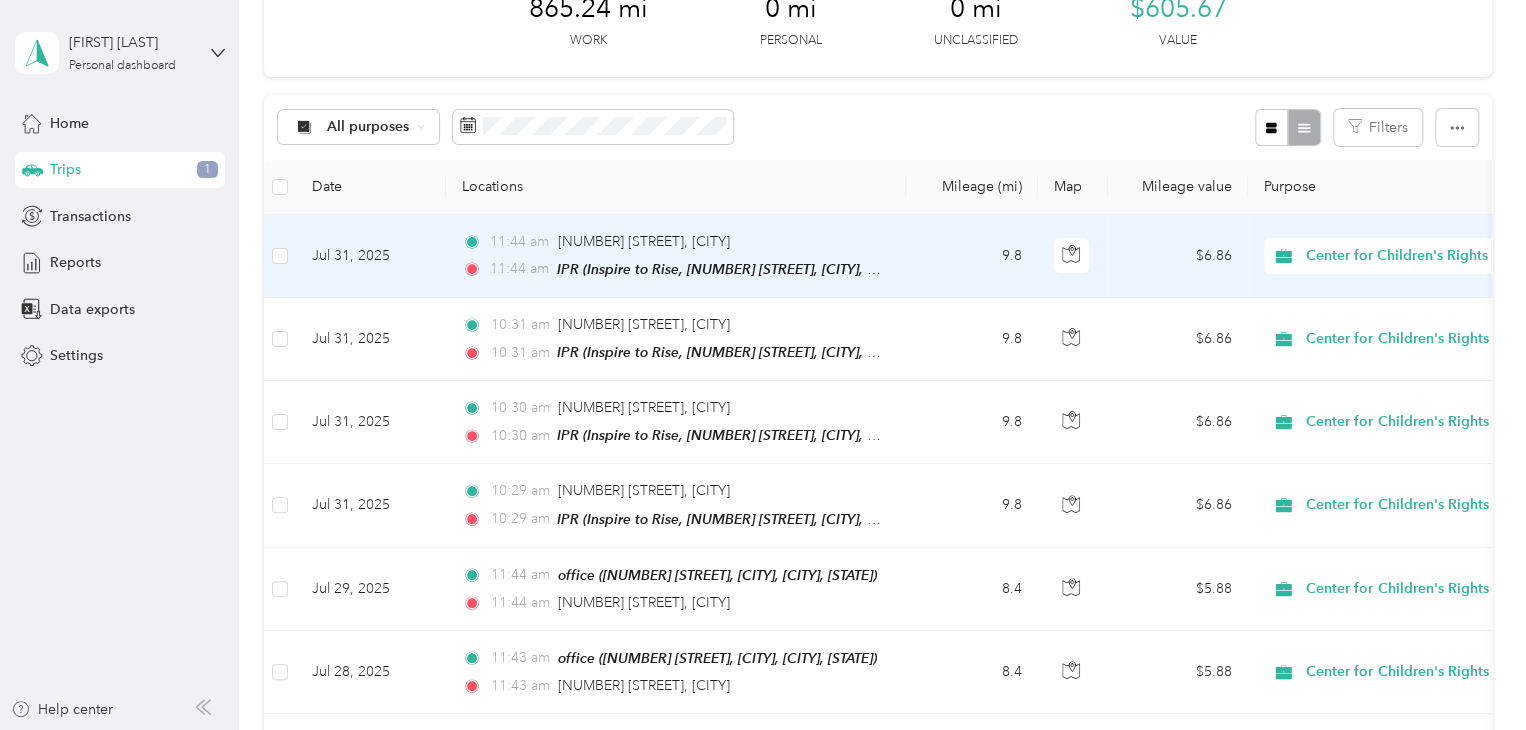 scroll, scrollTop: 308, scrollLeft: 0, axis: vertical 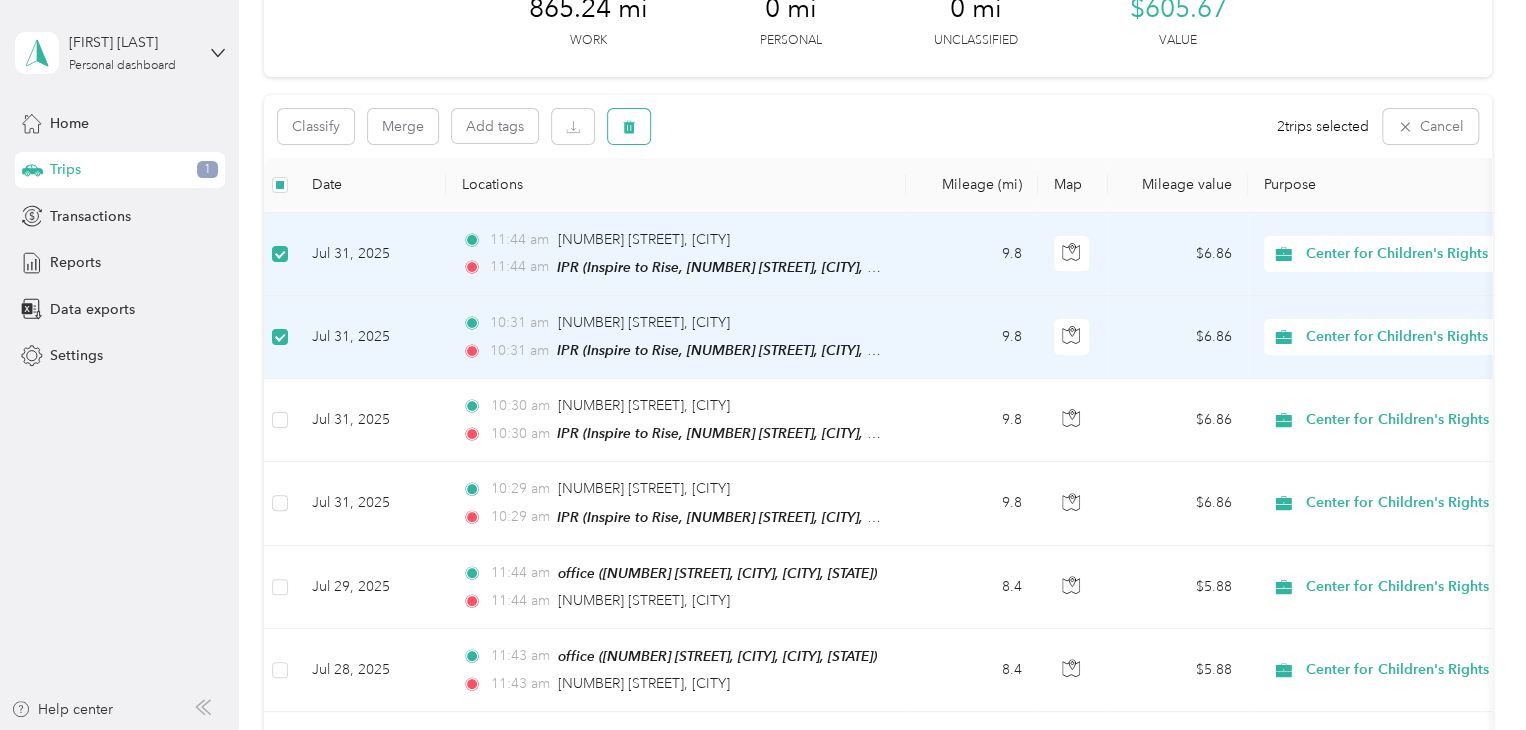 click 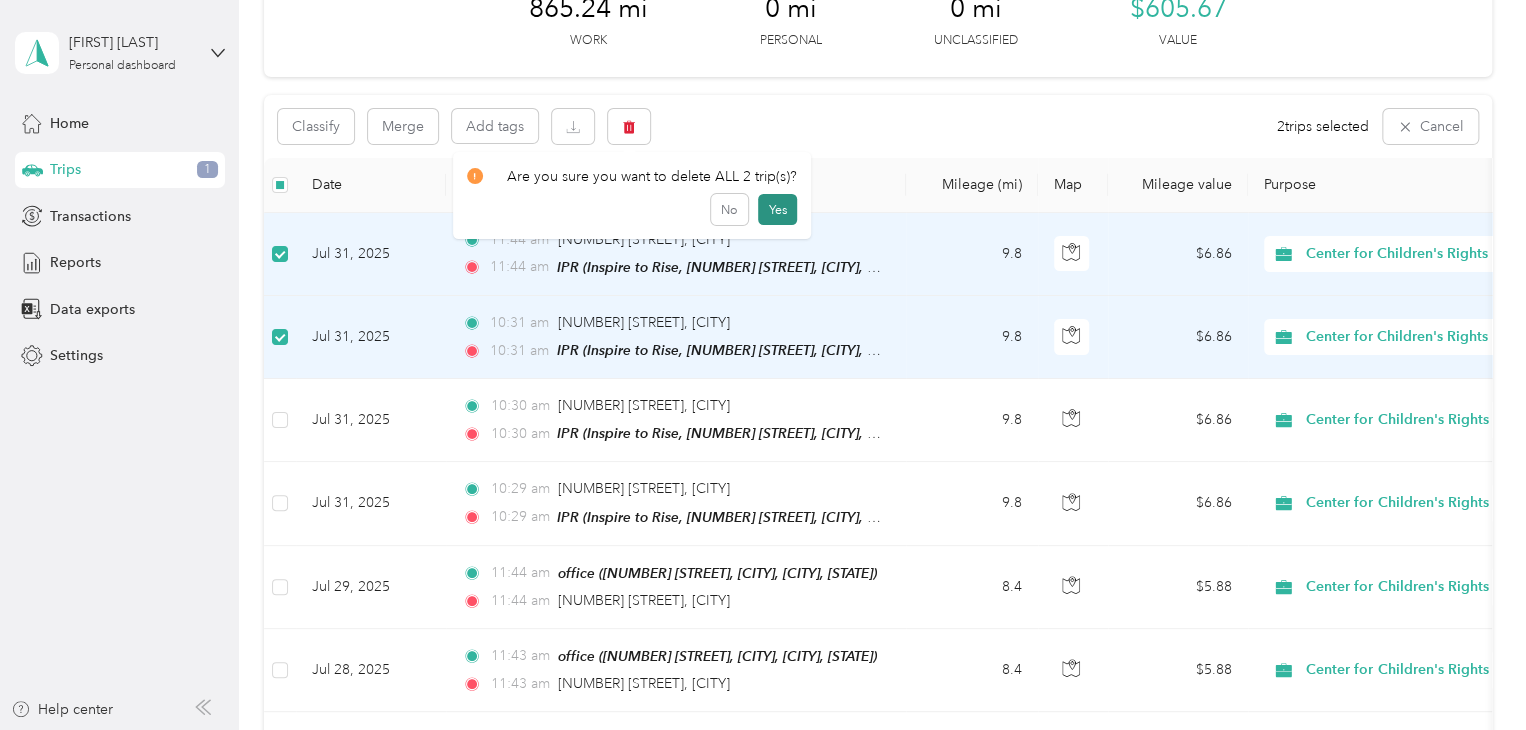 click on "Yes" at bounding box center (777, 210) 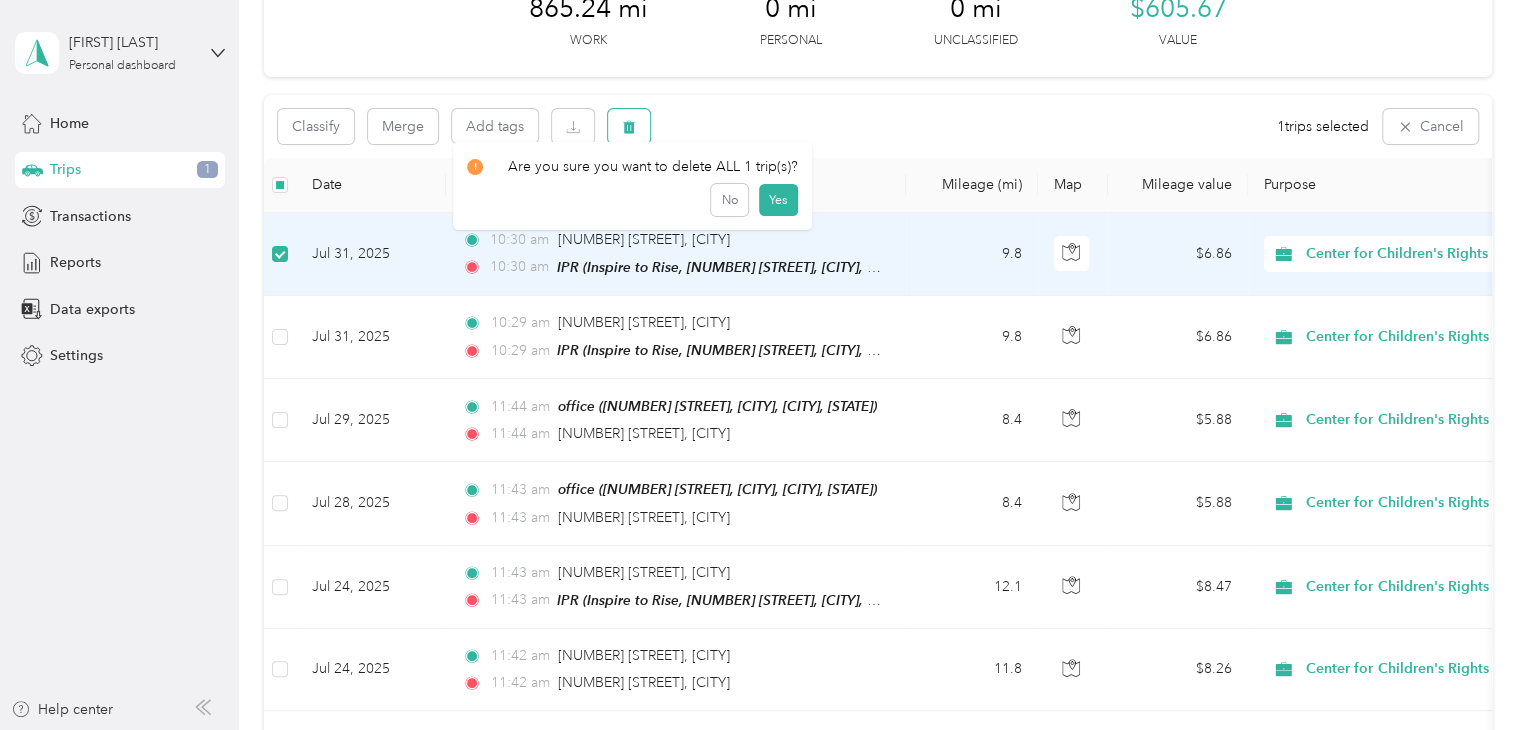 click at bounding box center [629, 126] 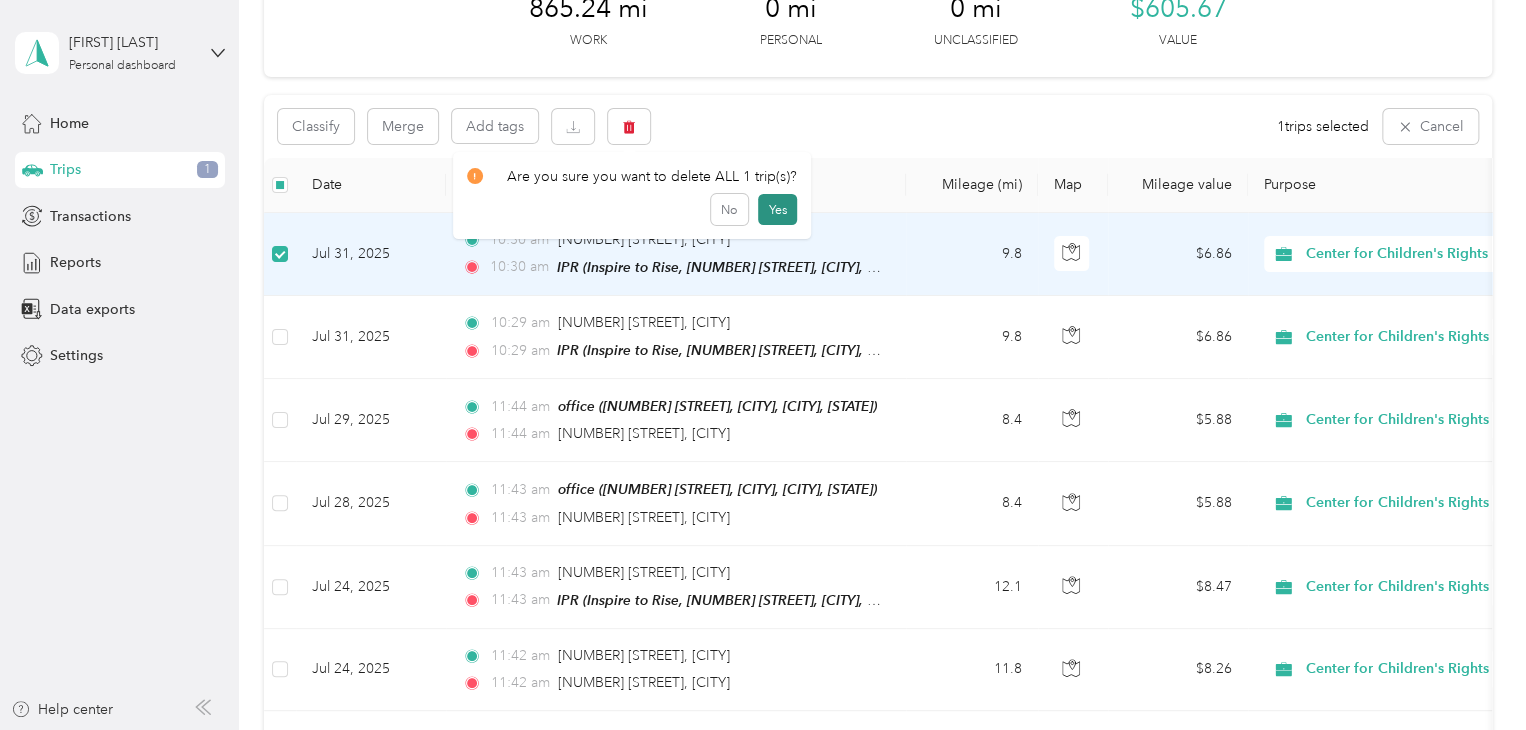 click on "Yes" at bounding box center [777, 210] 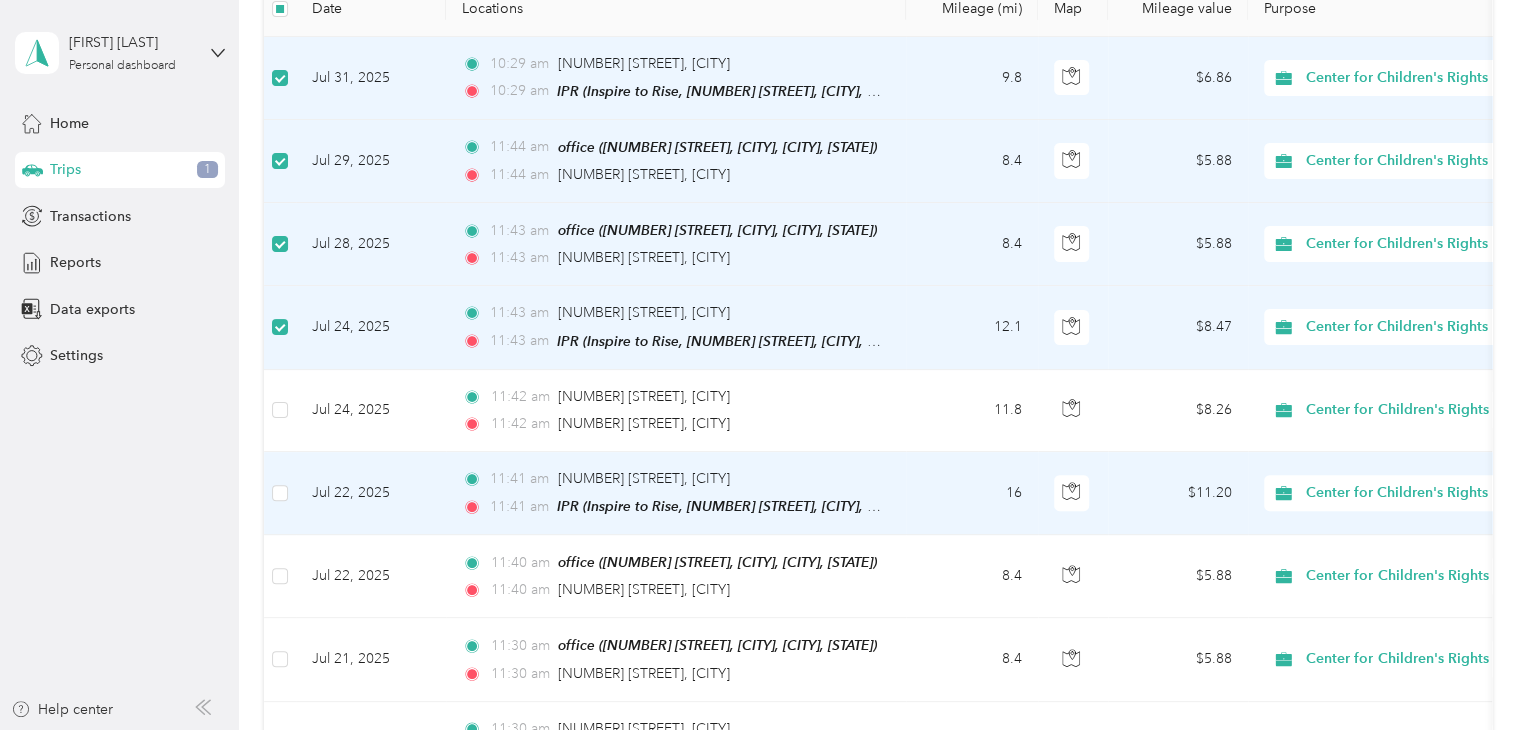 scroll, scrollTop: 491, scrollLeft: 0, axis: vertical 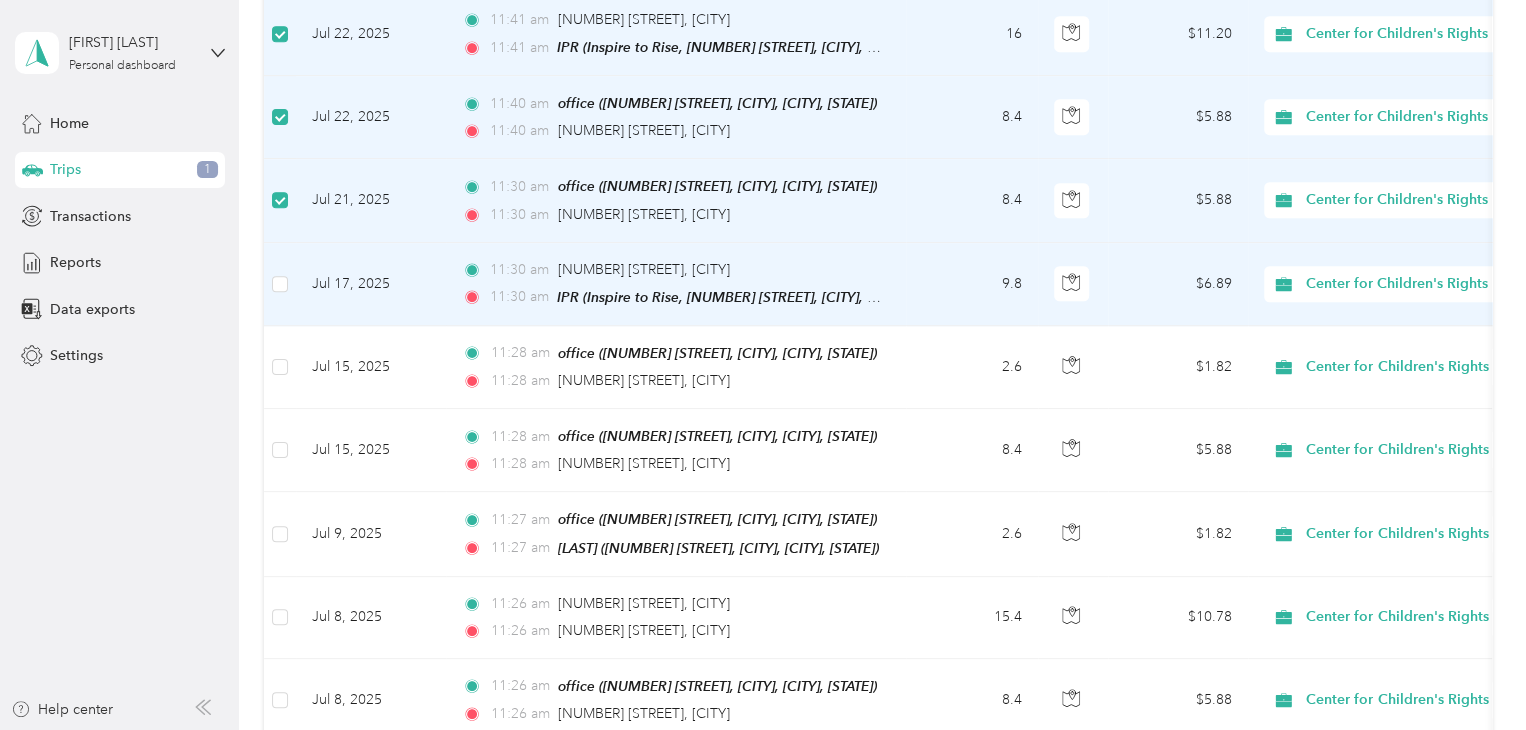 click at bounding box center (280, 284) 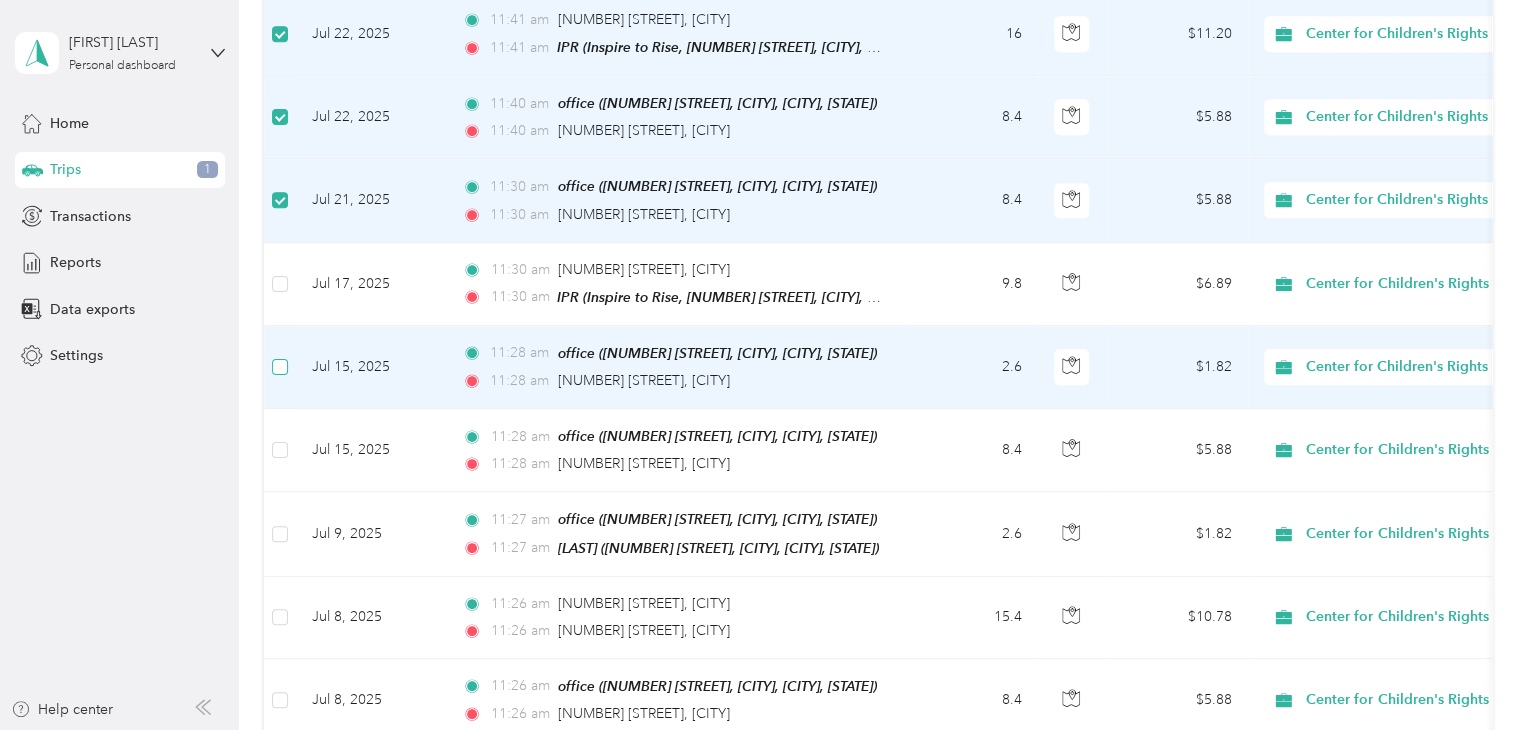 click at bounding box center (280, 367) 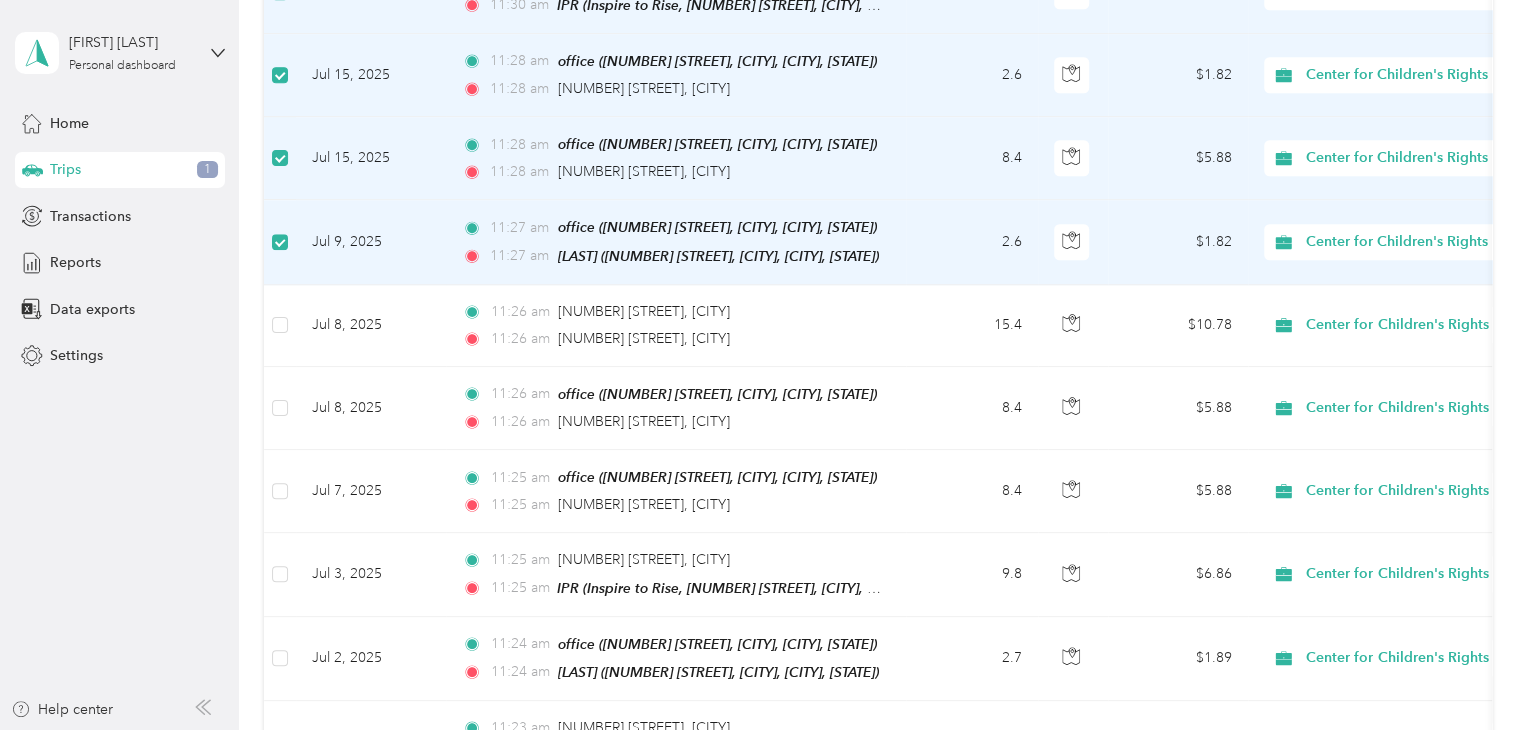 scroll, scrollTop: 1236, scrollLeft: 0, axis: vertical 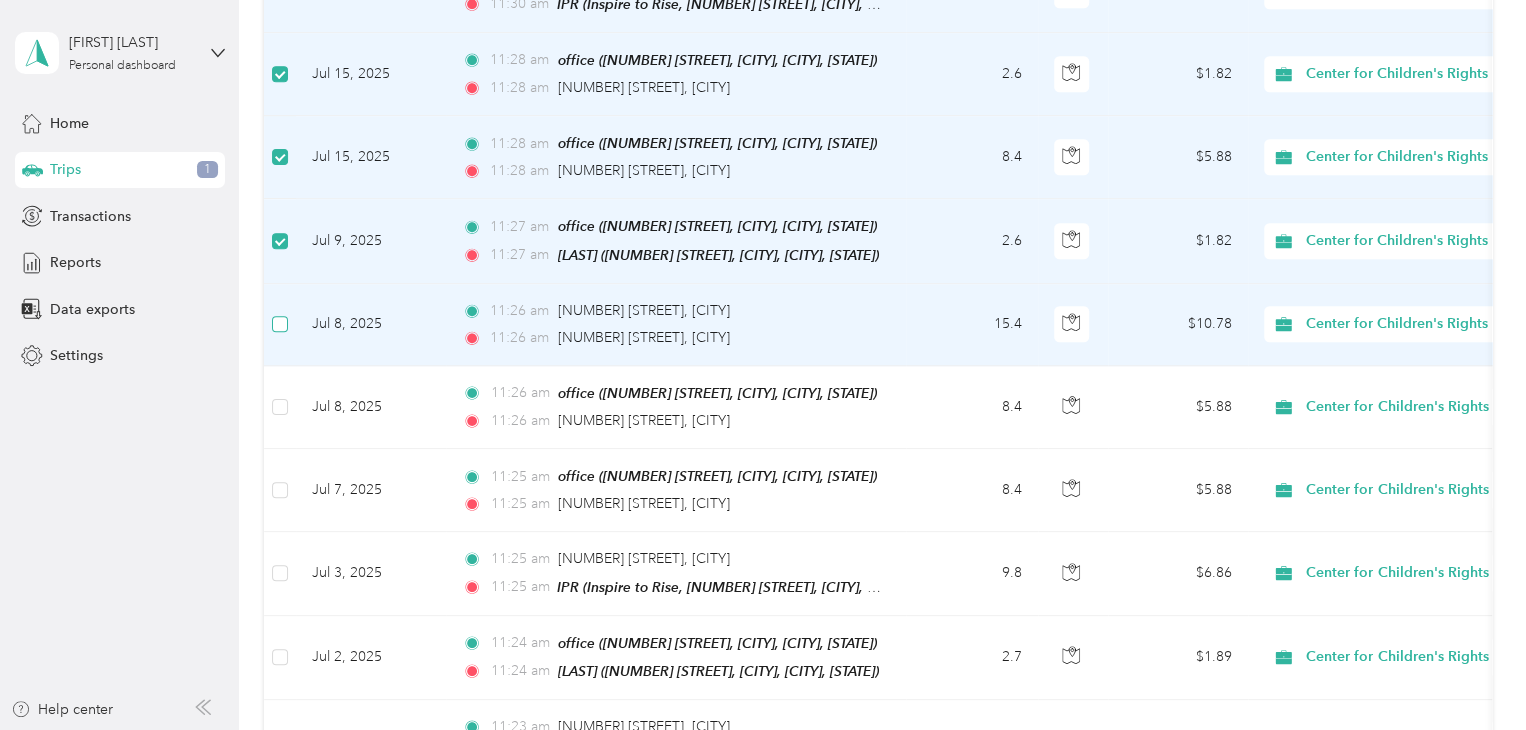 click at bounding box center (280, 324) 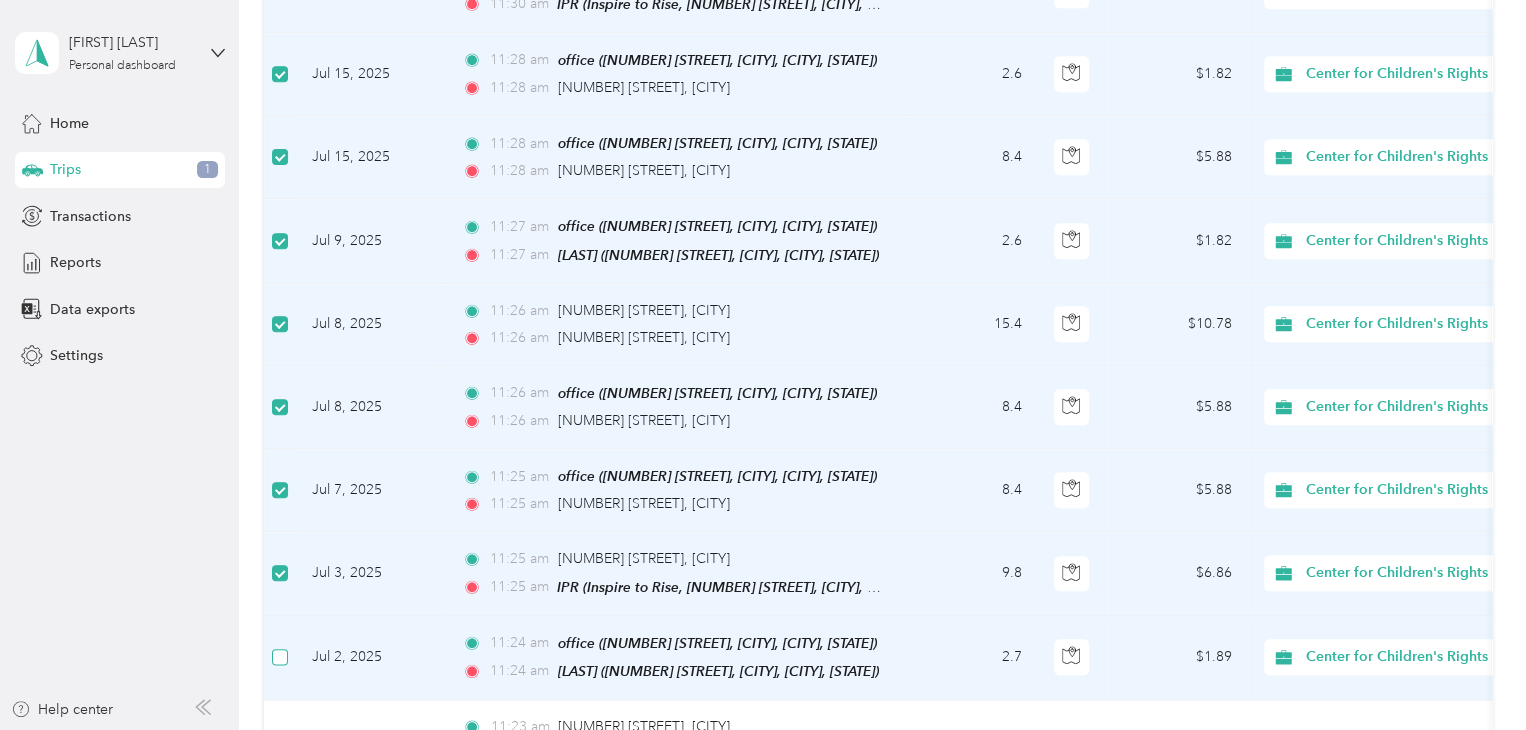 click at bounding box center (280, 657) 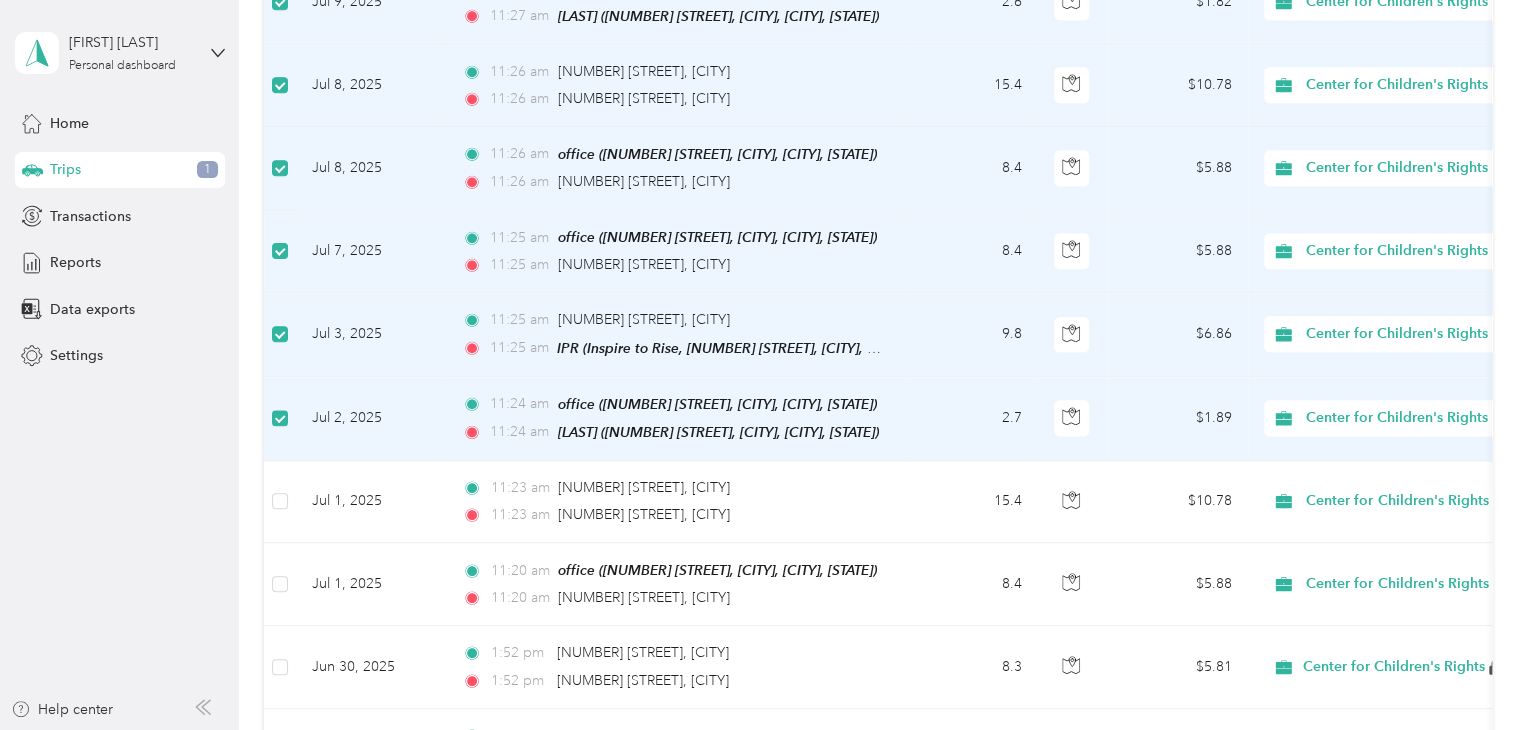 scroll, scrollTop: 1486, scrollLeft: 0, axis: vertical 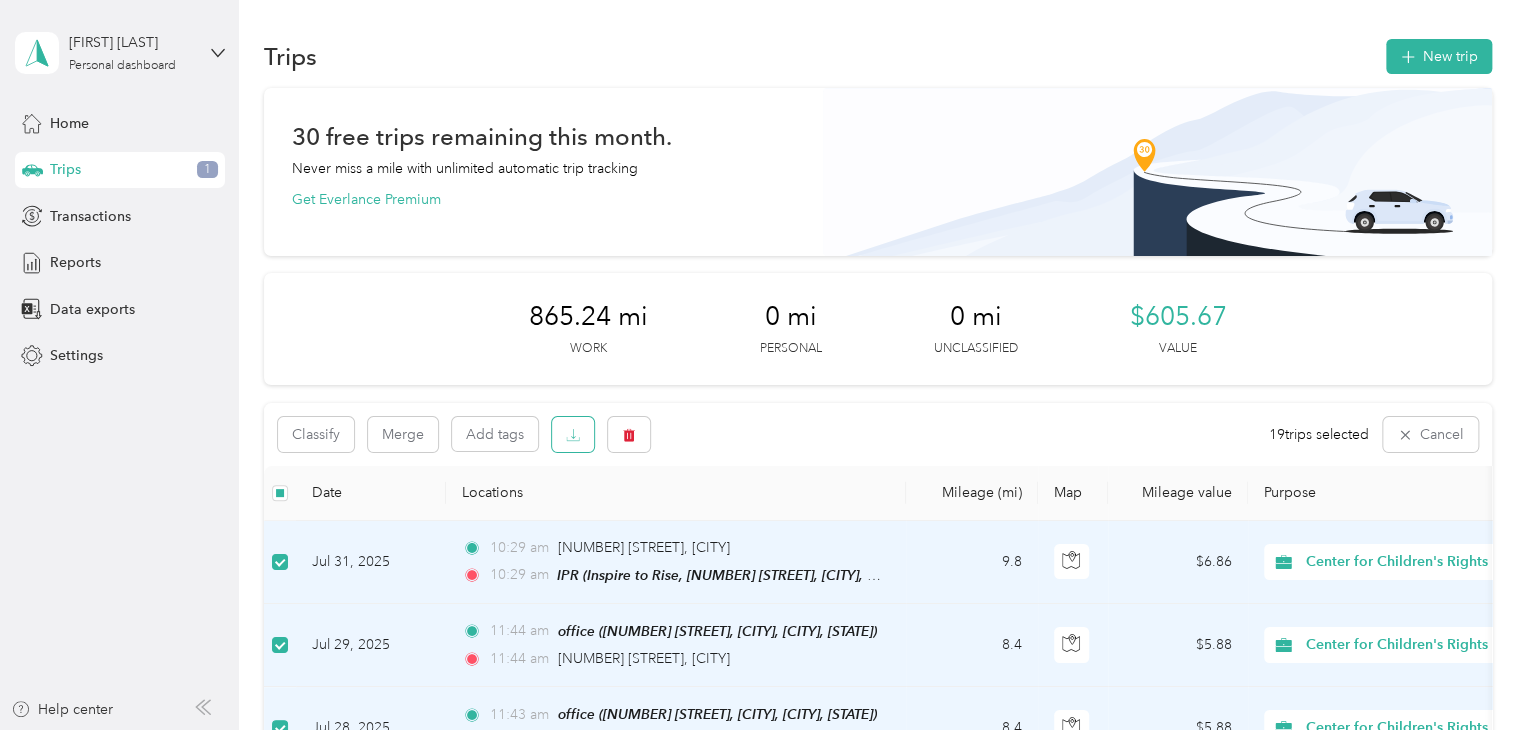 click 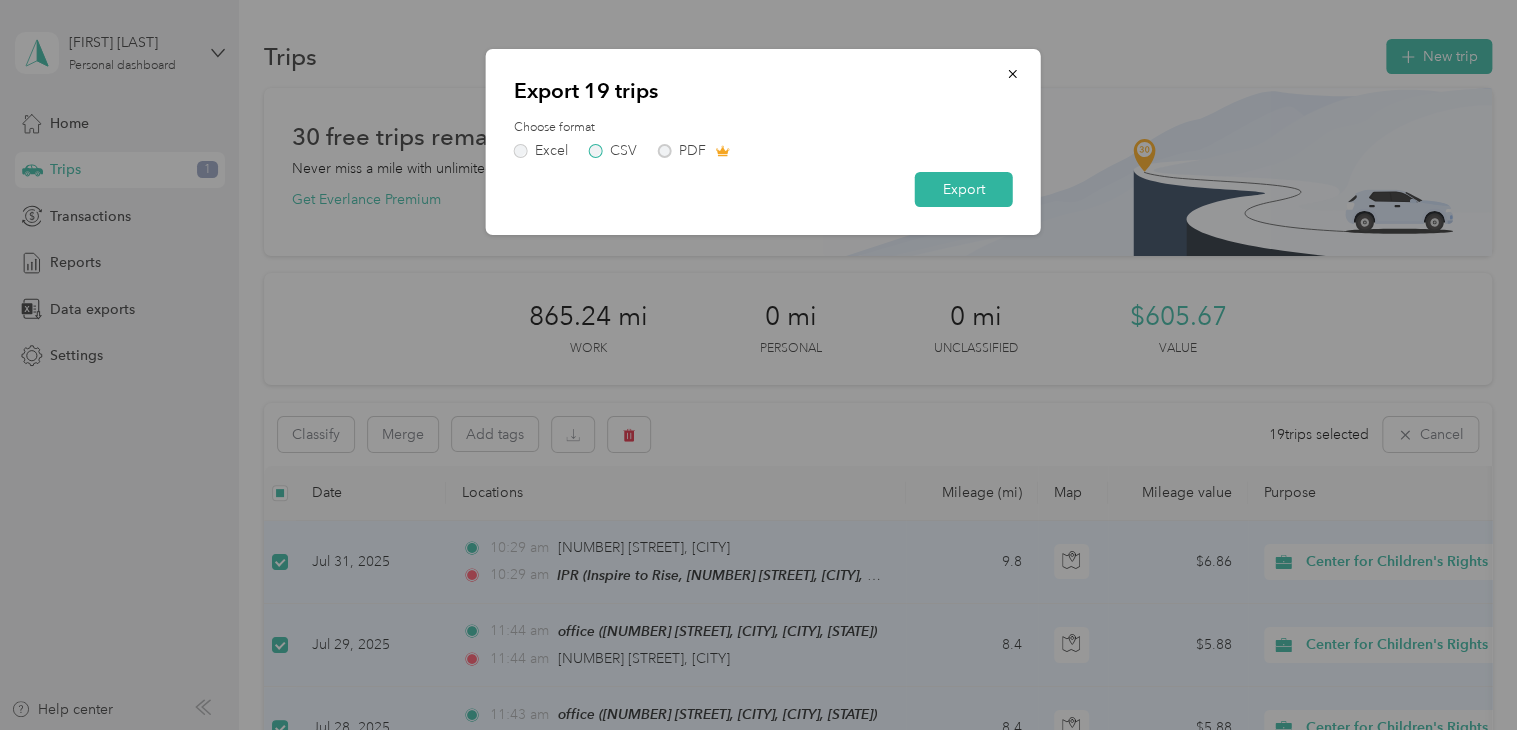click on "CSV" at bounding box center (613, 151) 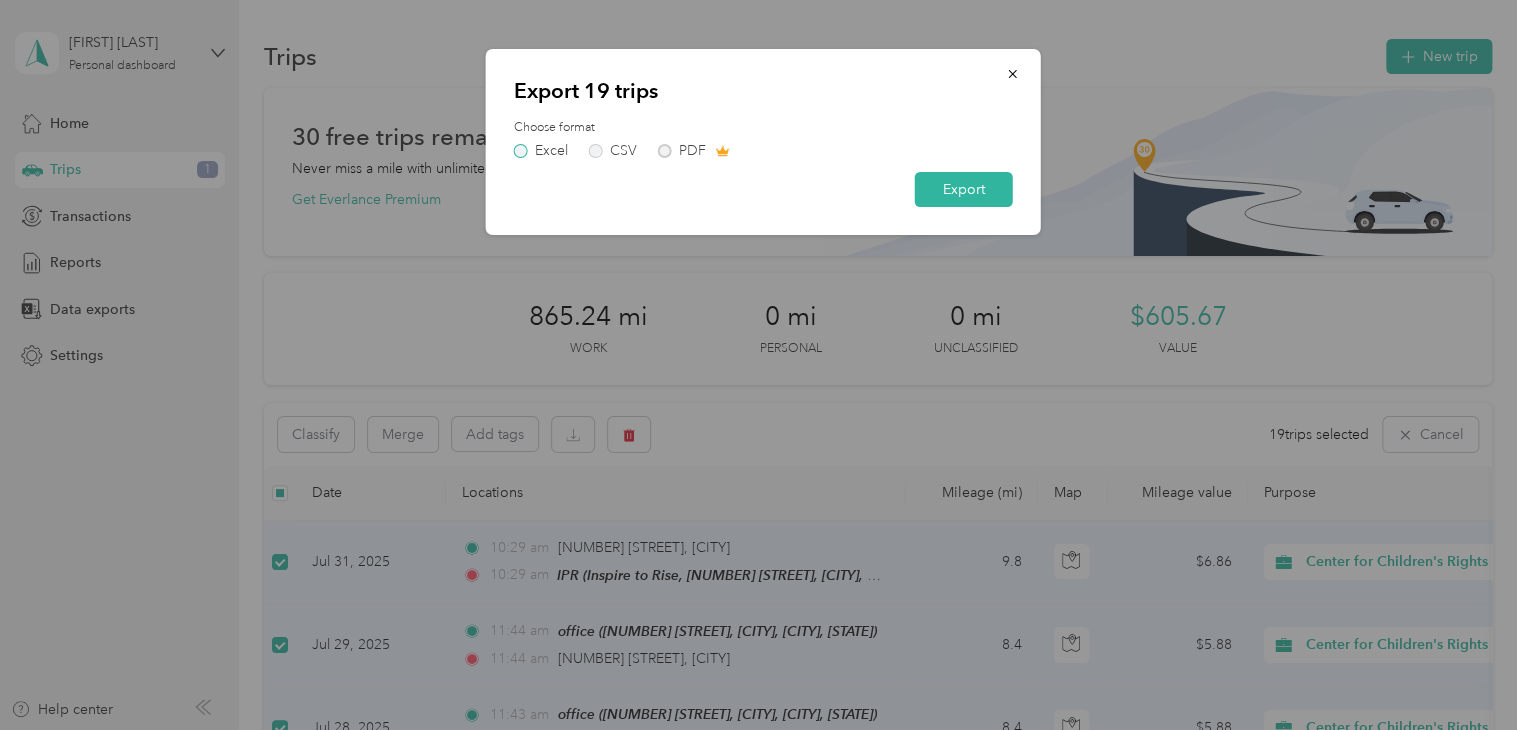 click on "Excel" at bounding box center [541, 151] 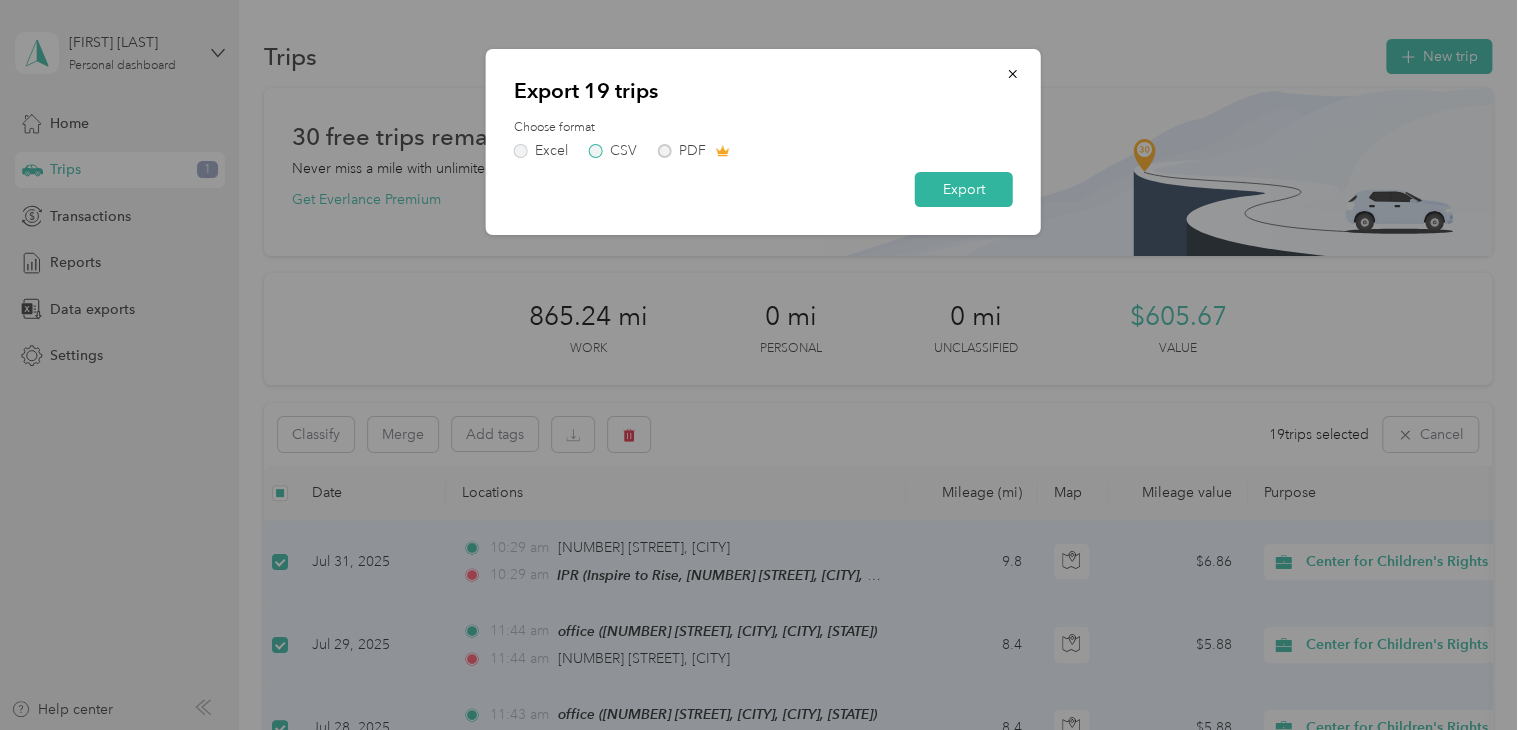 click on "CSV" at bounding box center (623, 151) 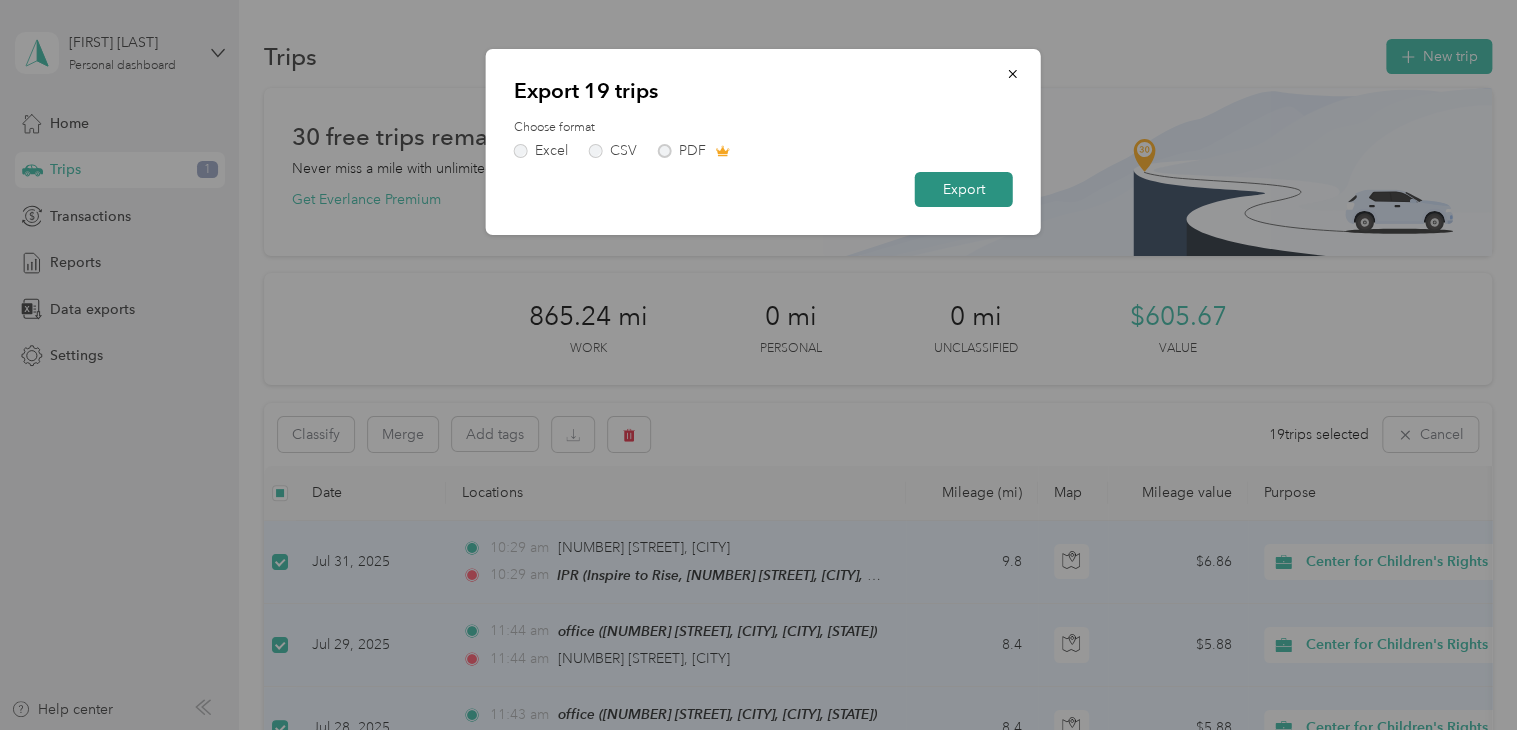 click on "Export" at bounding box center [964, 189] 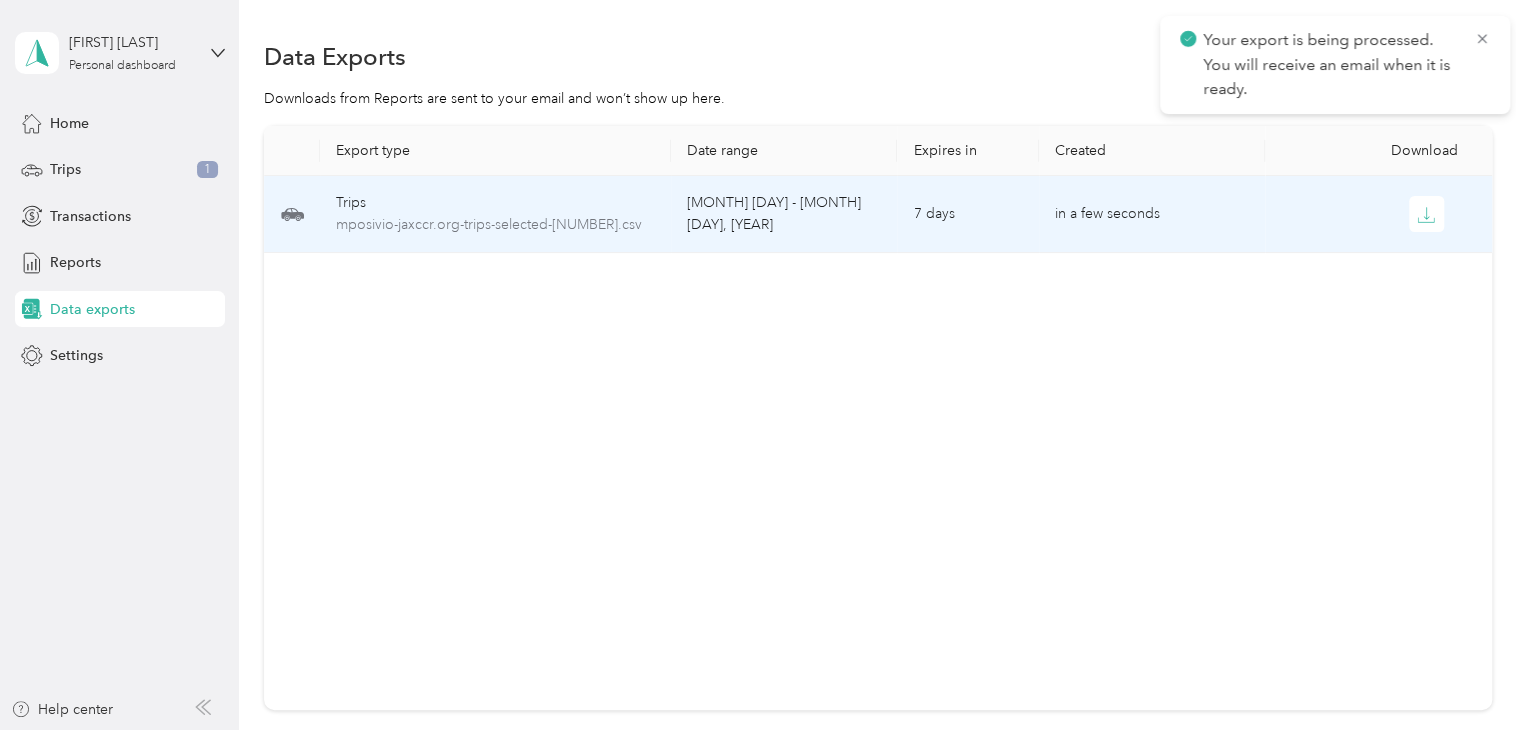 click on "in a few seconds" at bounding box center (1152, 214) 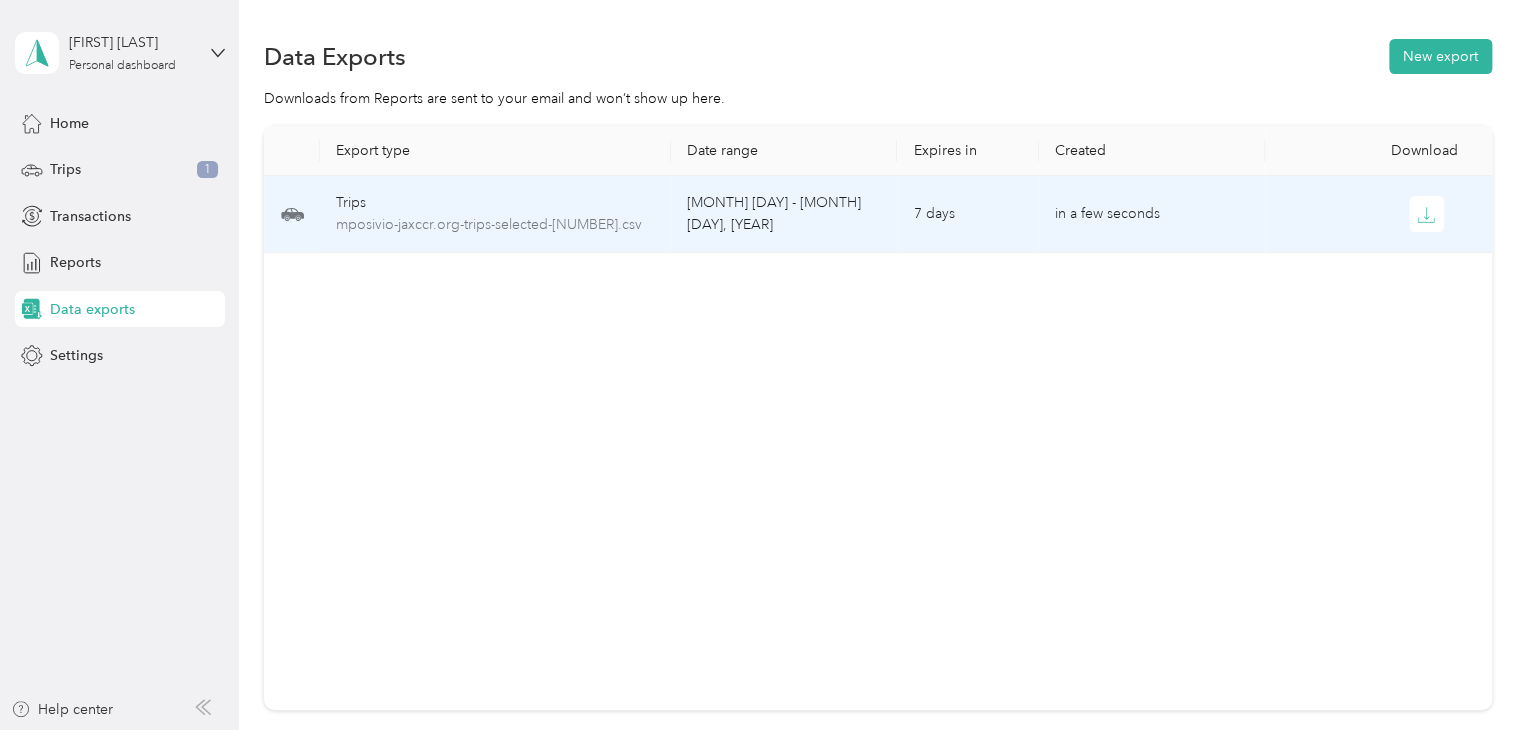 click on "[MONTH] [DAY] - [MONTH] [DAY], [YEAR]" at bounding box center [784, 214] 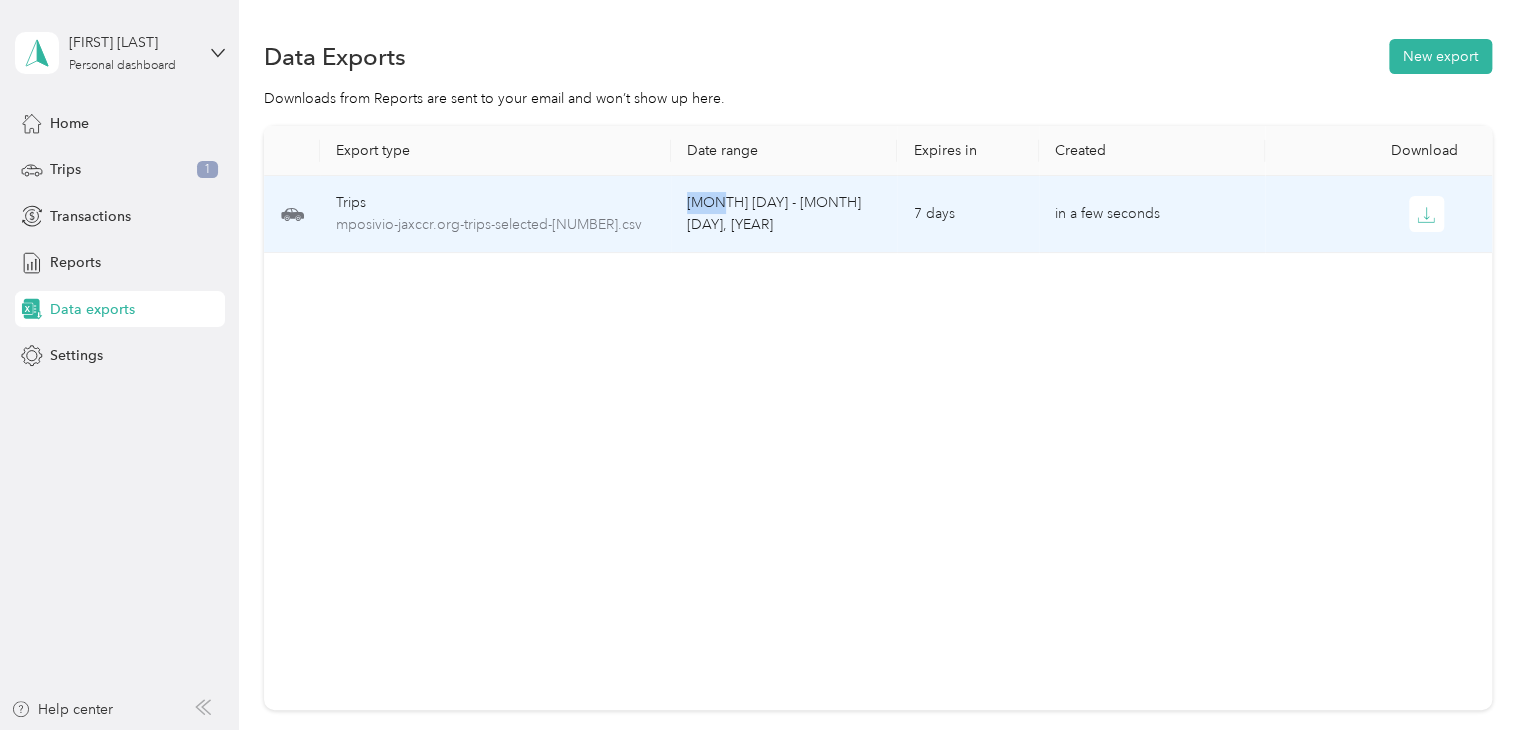click on "[MONTH] [DAY] - [MONTH] [DAY], [YEAR]" at bounding box center (784, 214) 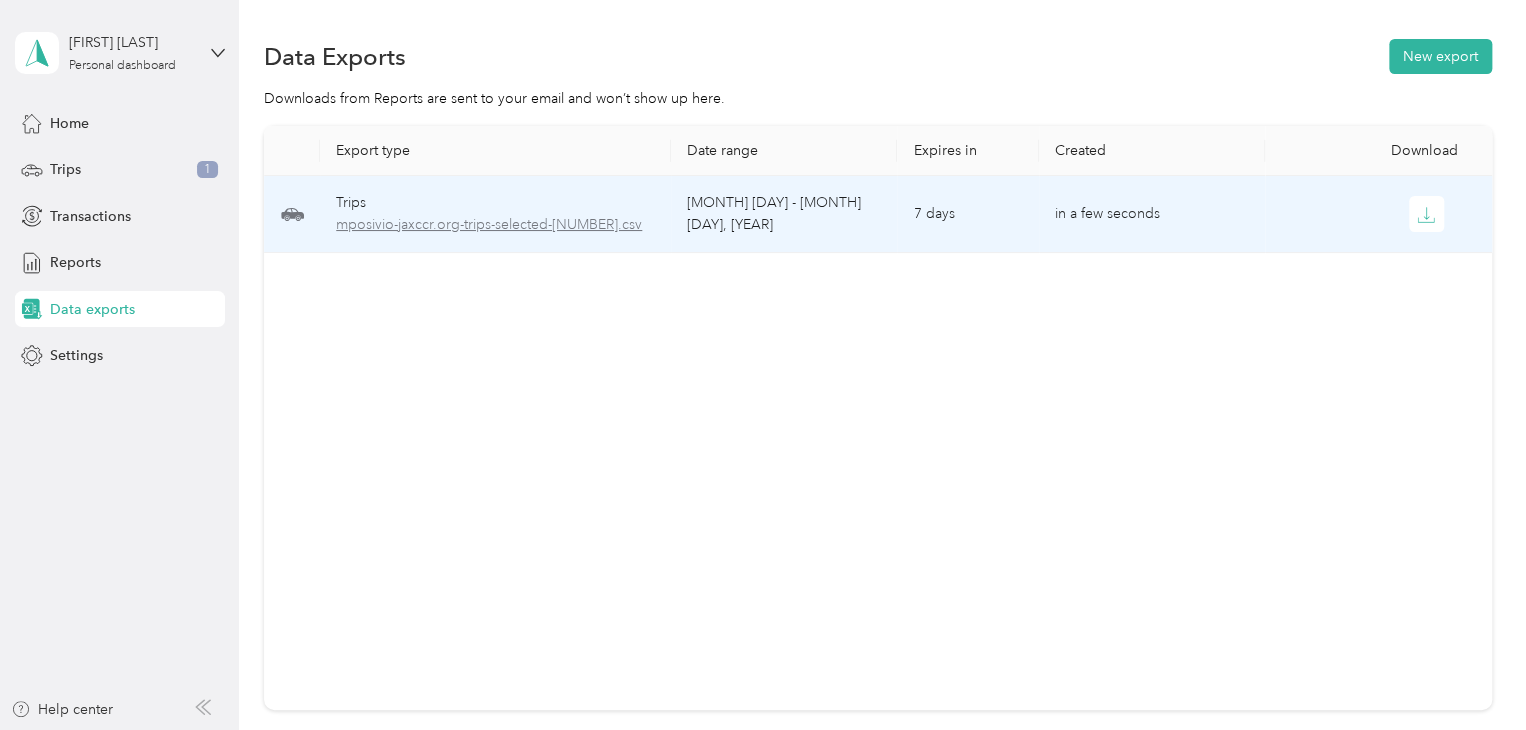 click on "mposivio-jaxccr.org-trips-selected-[NUMBER].csv" at bounding box center (495, 225) 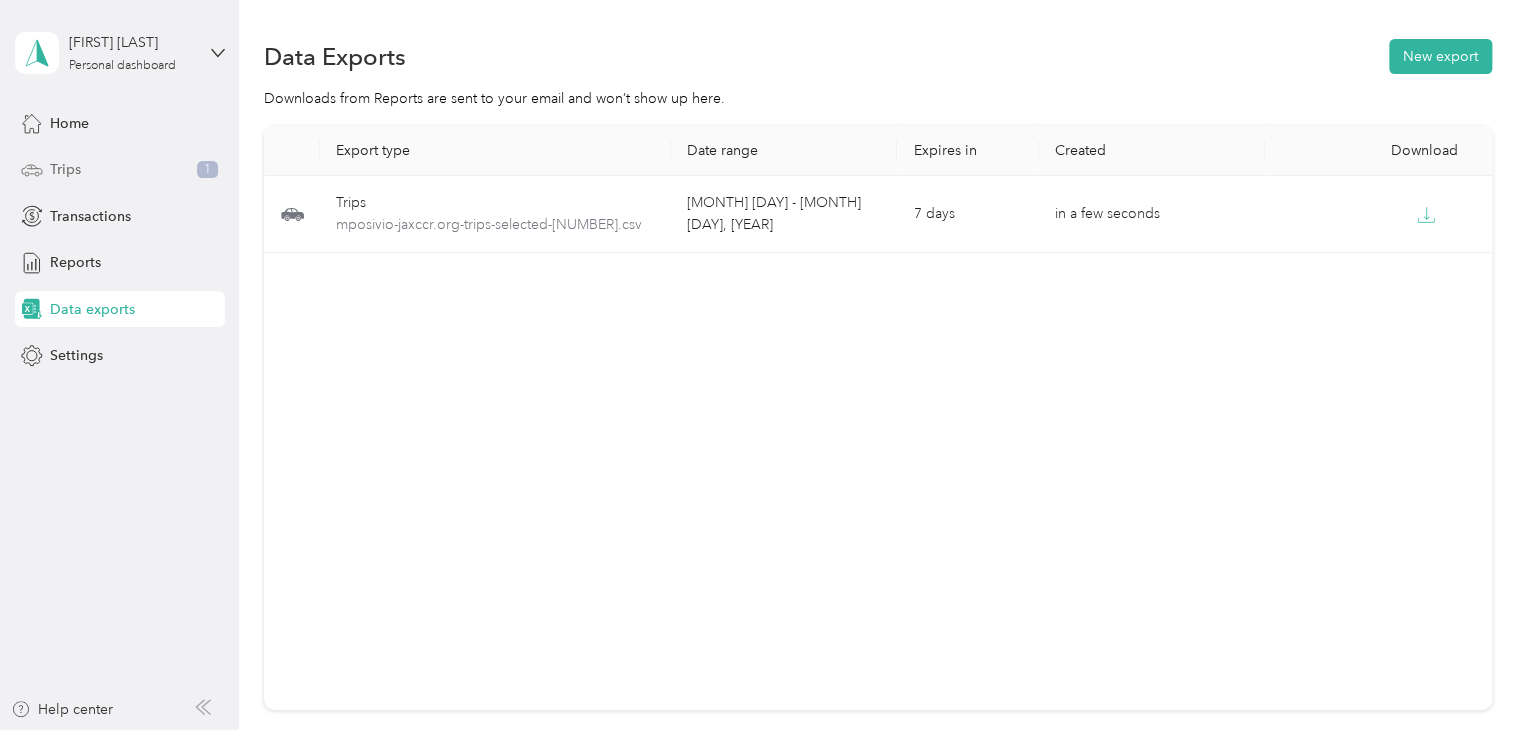 click on "Trips 1" at bounding box center (120, 170) 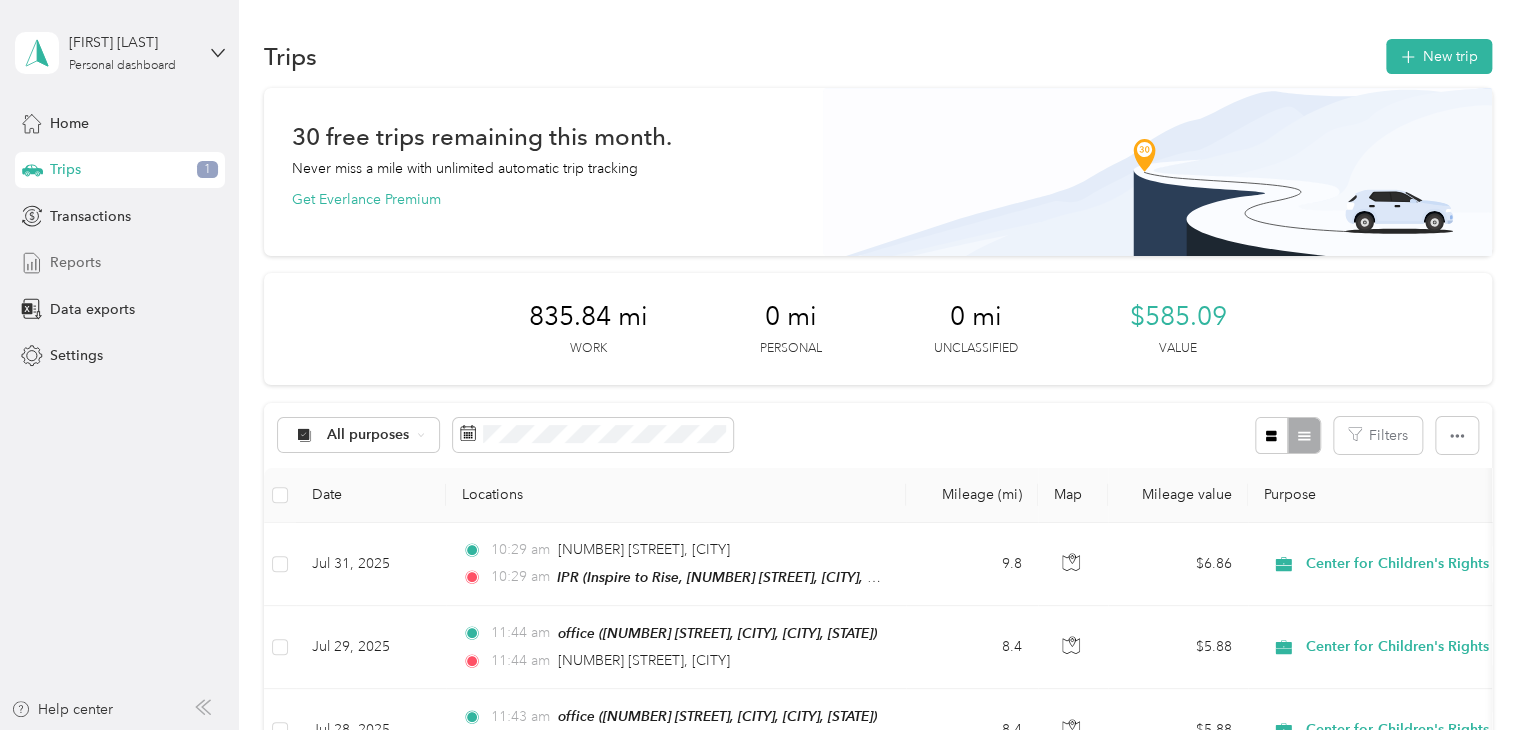 click on "Reports" at bounding box center [120, 263] 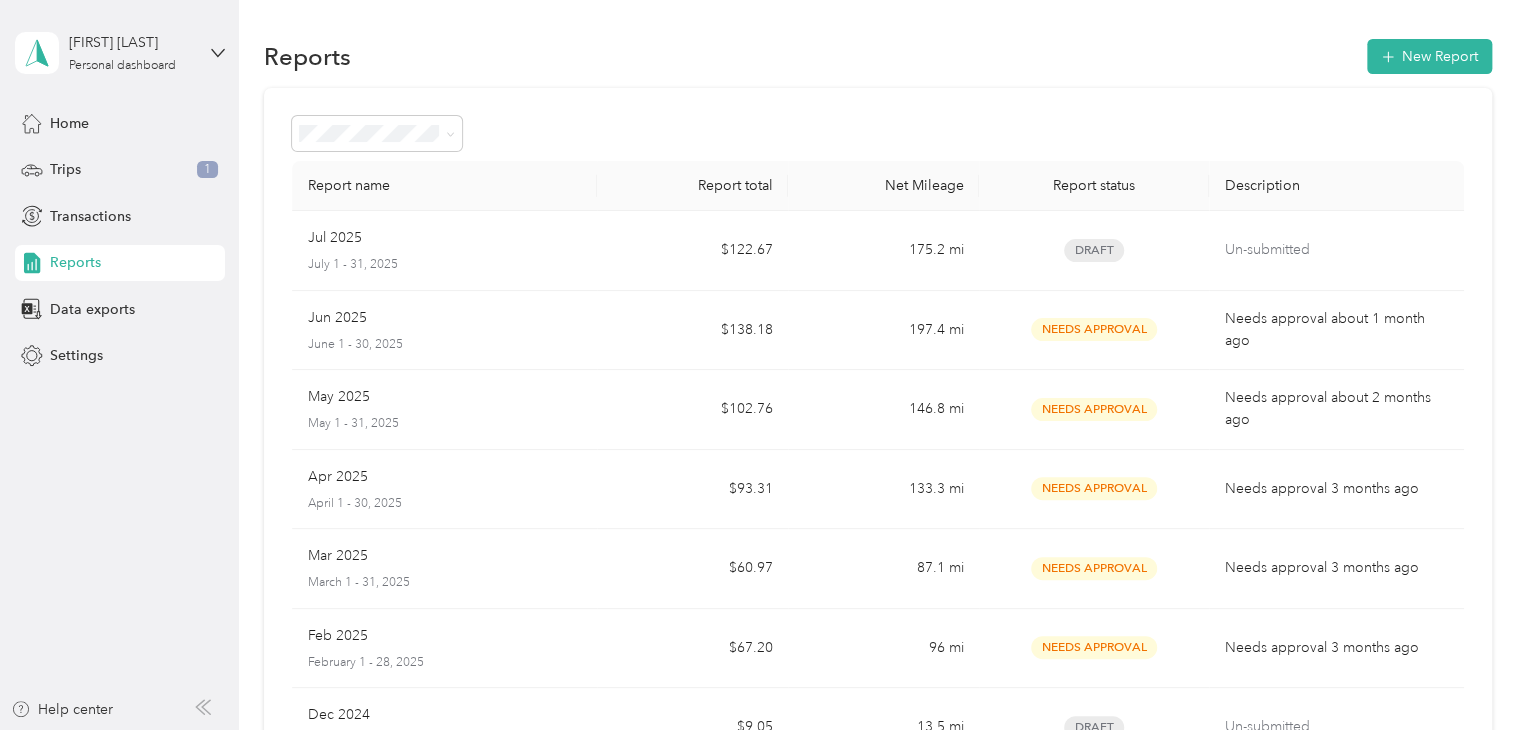 click on "Jul 2025 July 1 - 31, 2025" at bounding box center (445, 251) 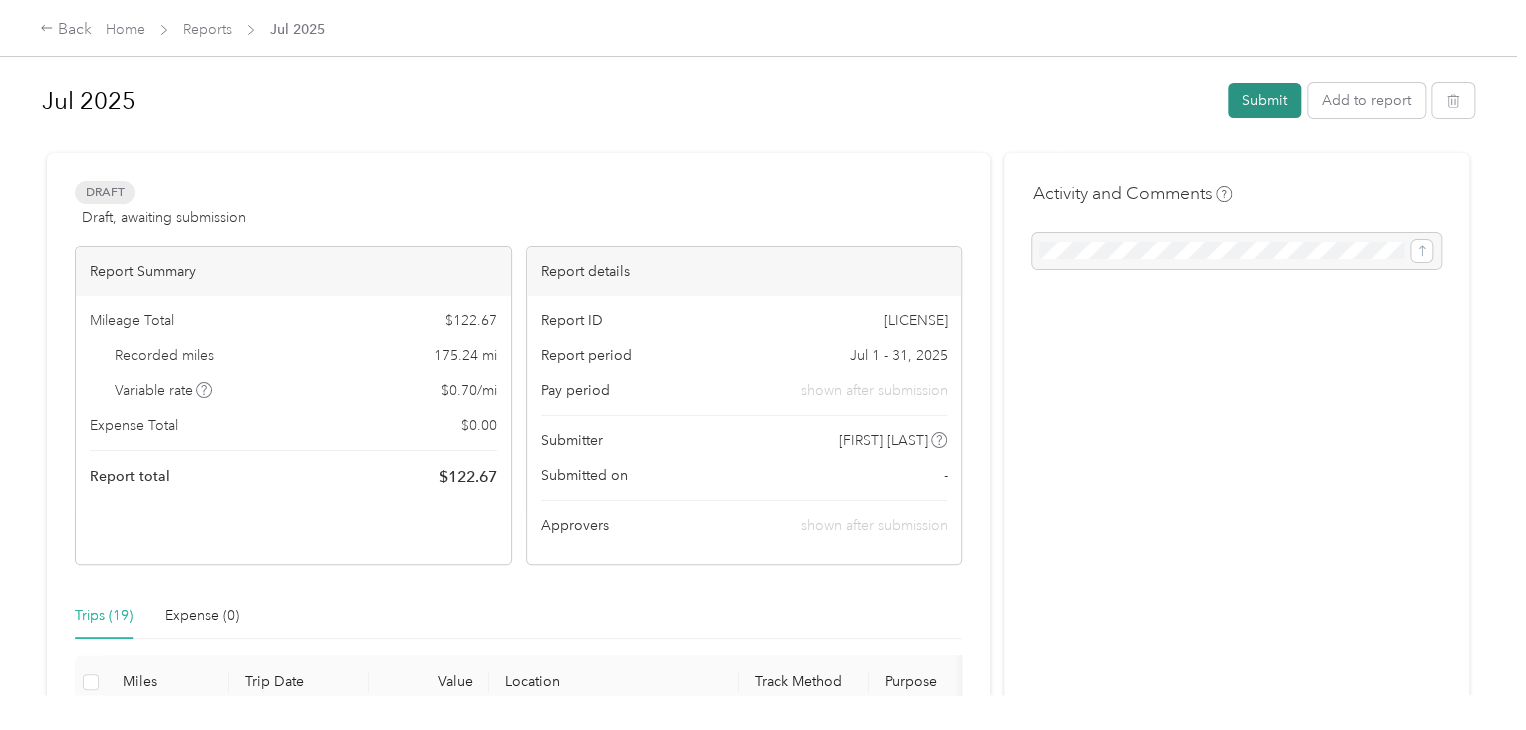 click on "Submit" at bounding box center (1264, 100) 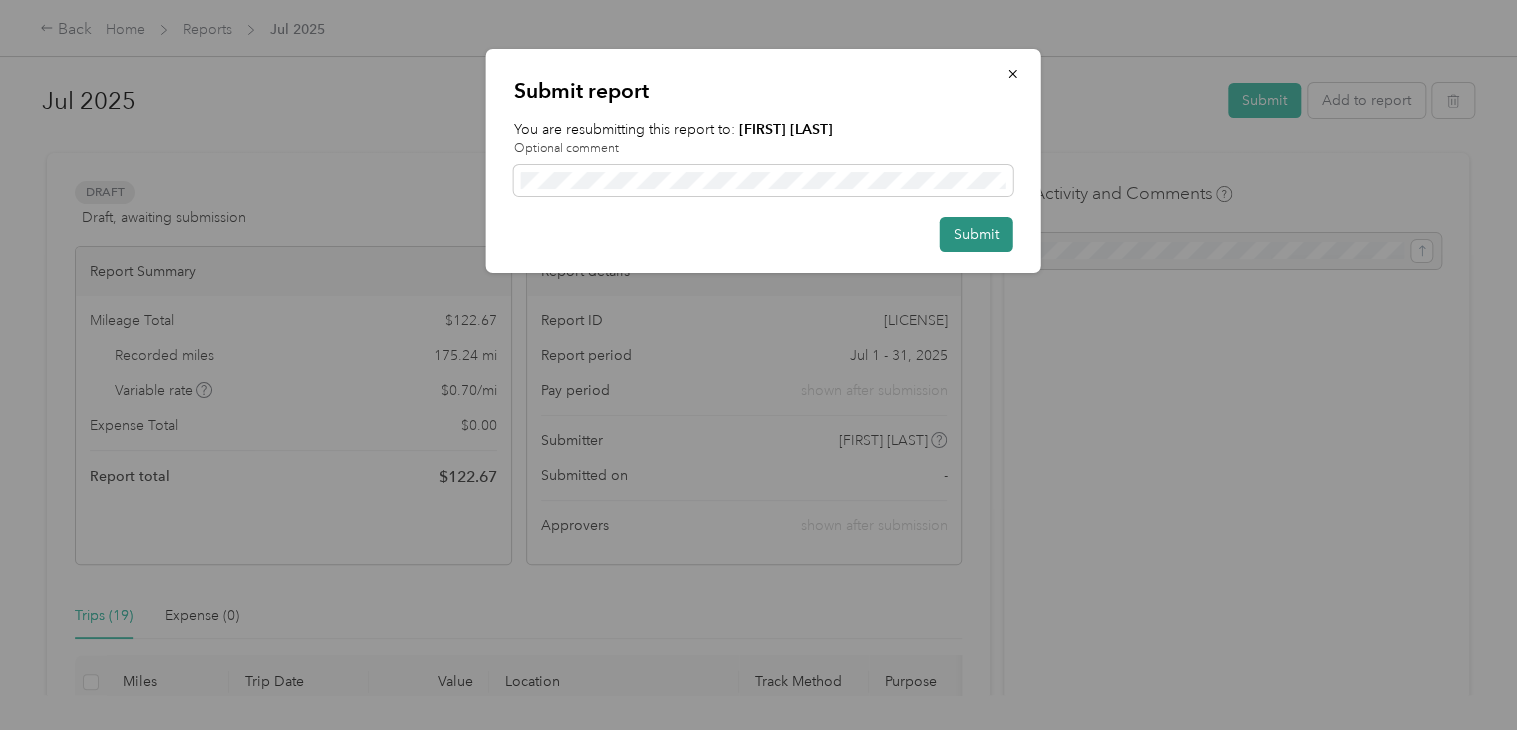 click on "Submit" at bounding box center (976, 234) 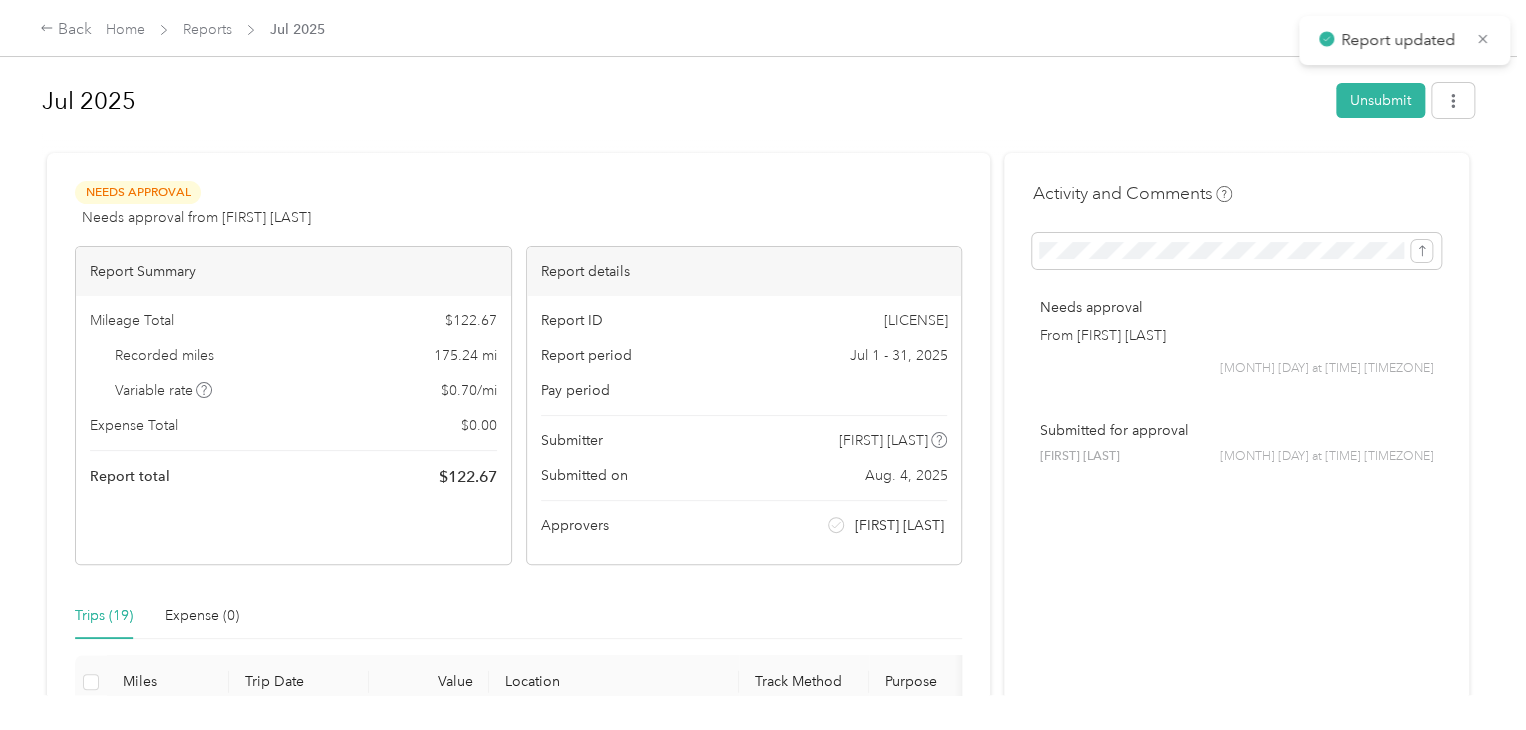 click on "Report updated" at bounding box center (1404, 40) 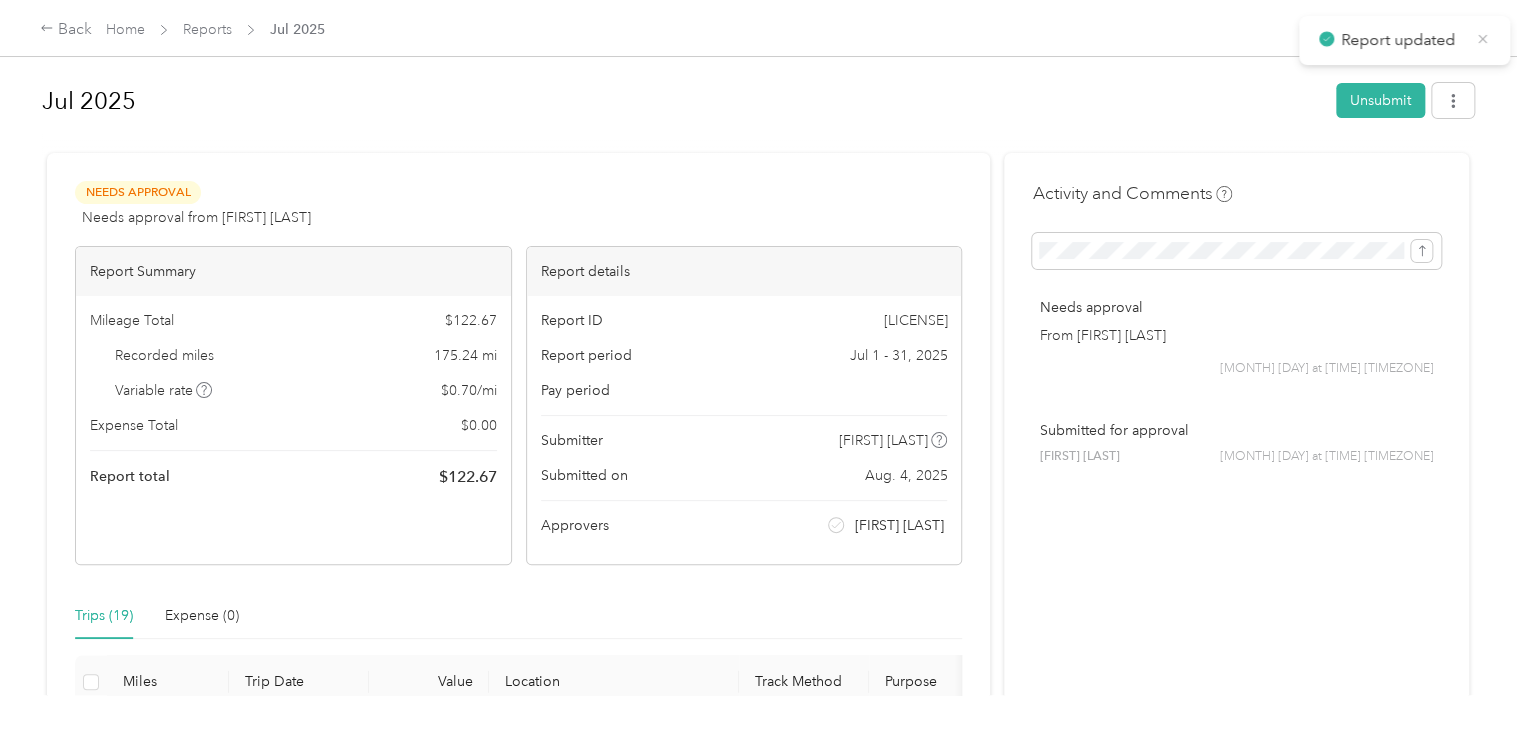 click 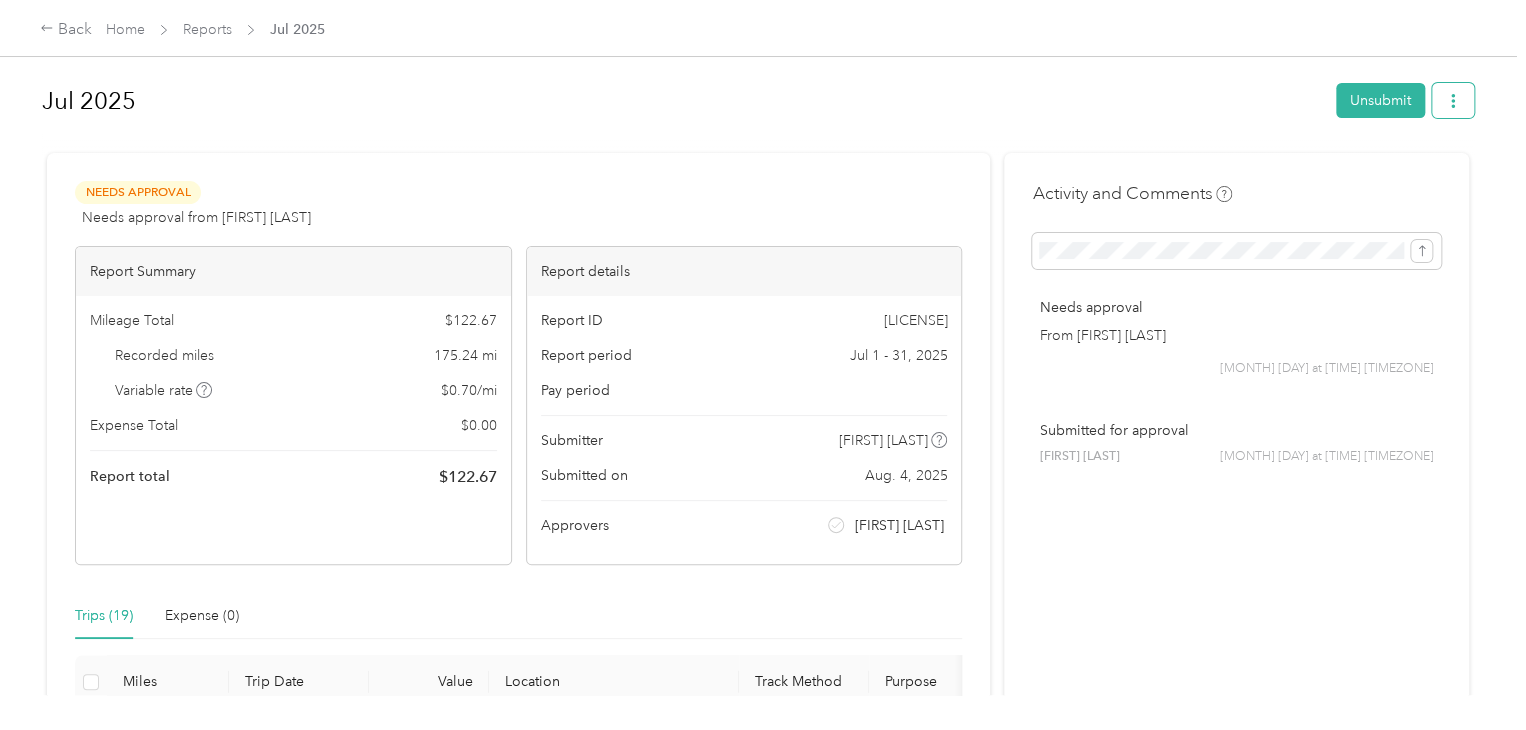 click at bounding box center [1453, 100] 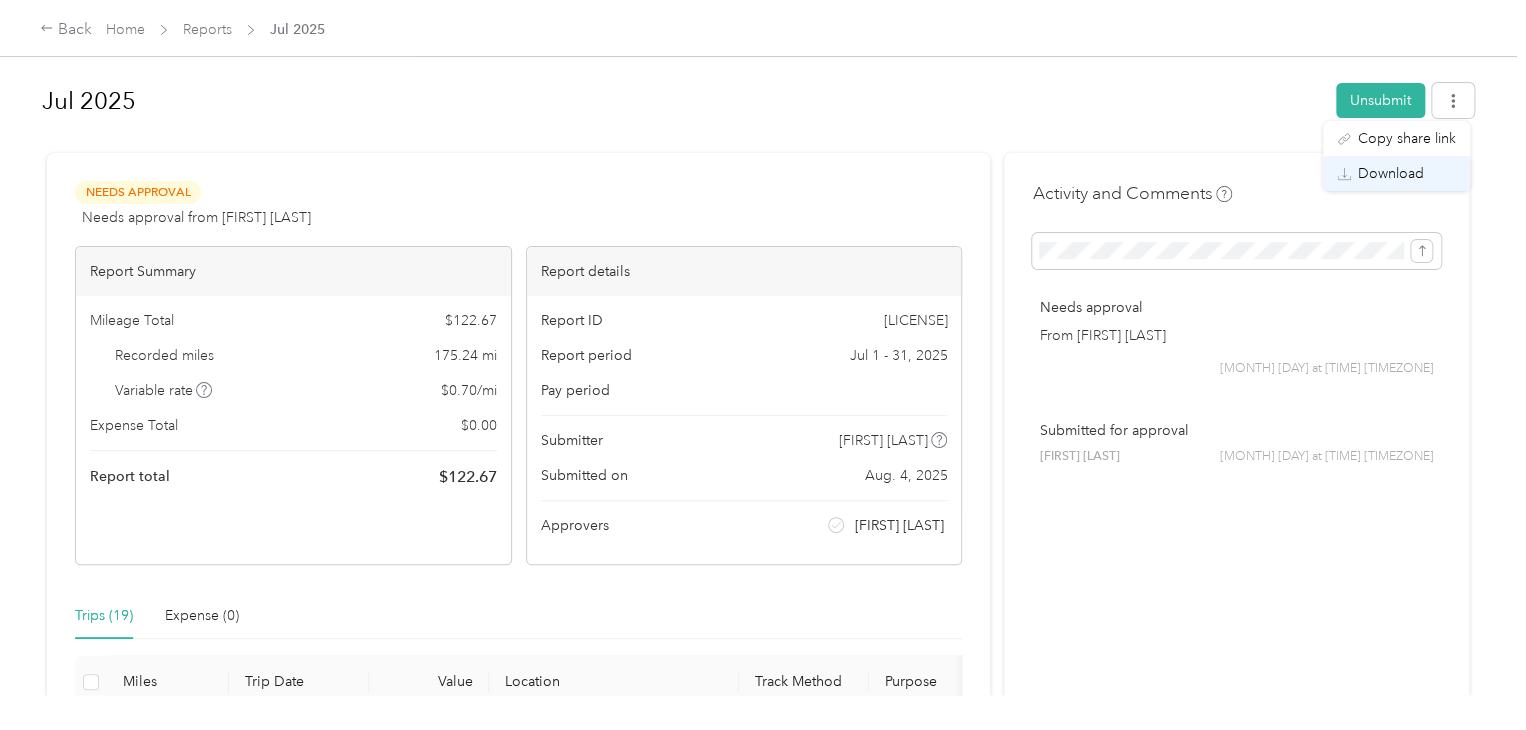 click on "Download" at bounding box center (1391, 173) 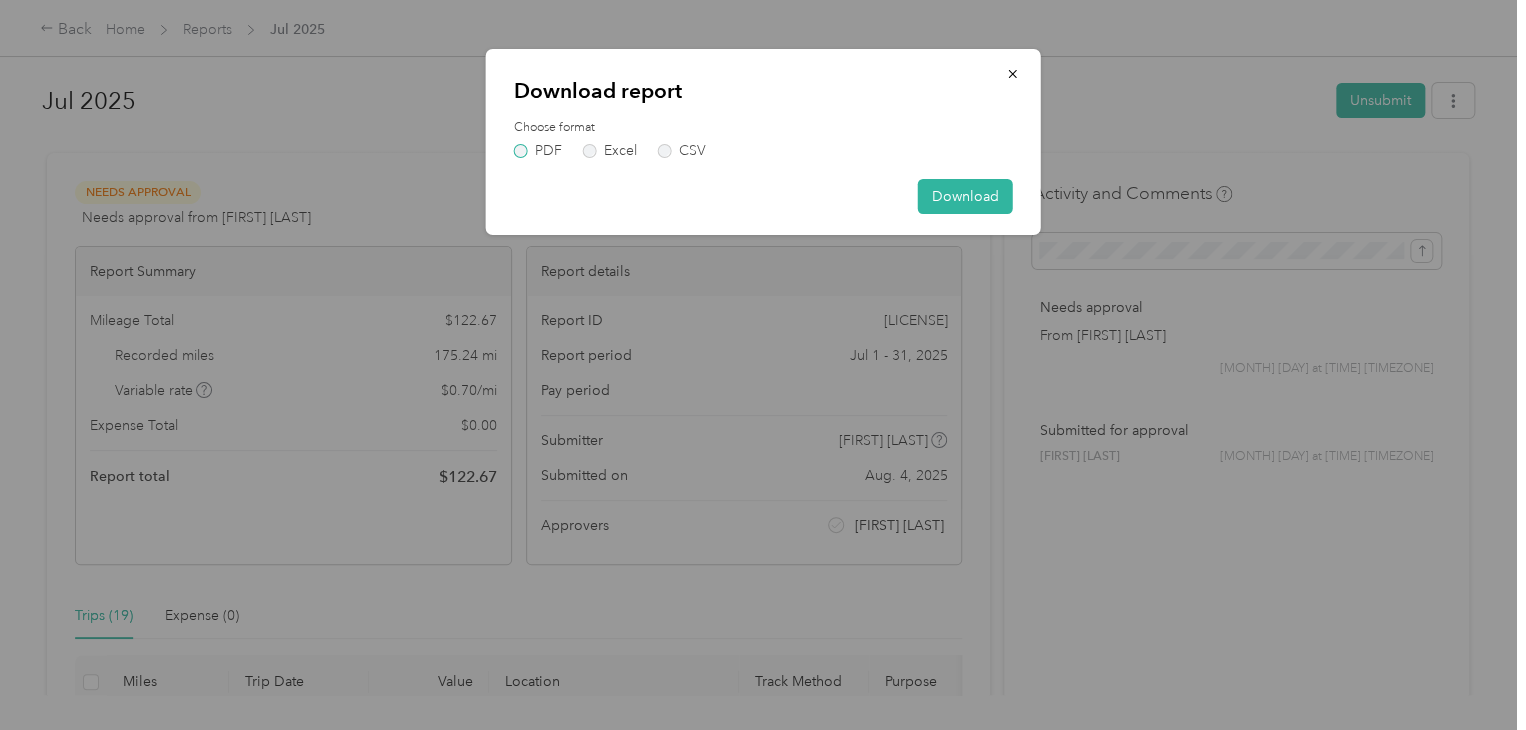 click on "PDF" at bounding box center (538, 151) 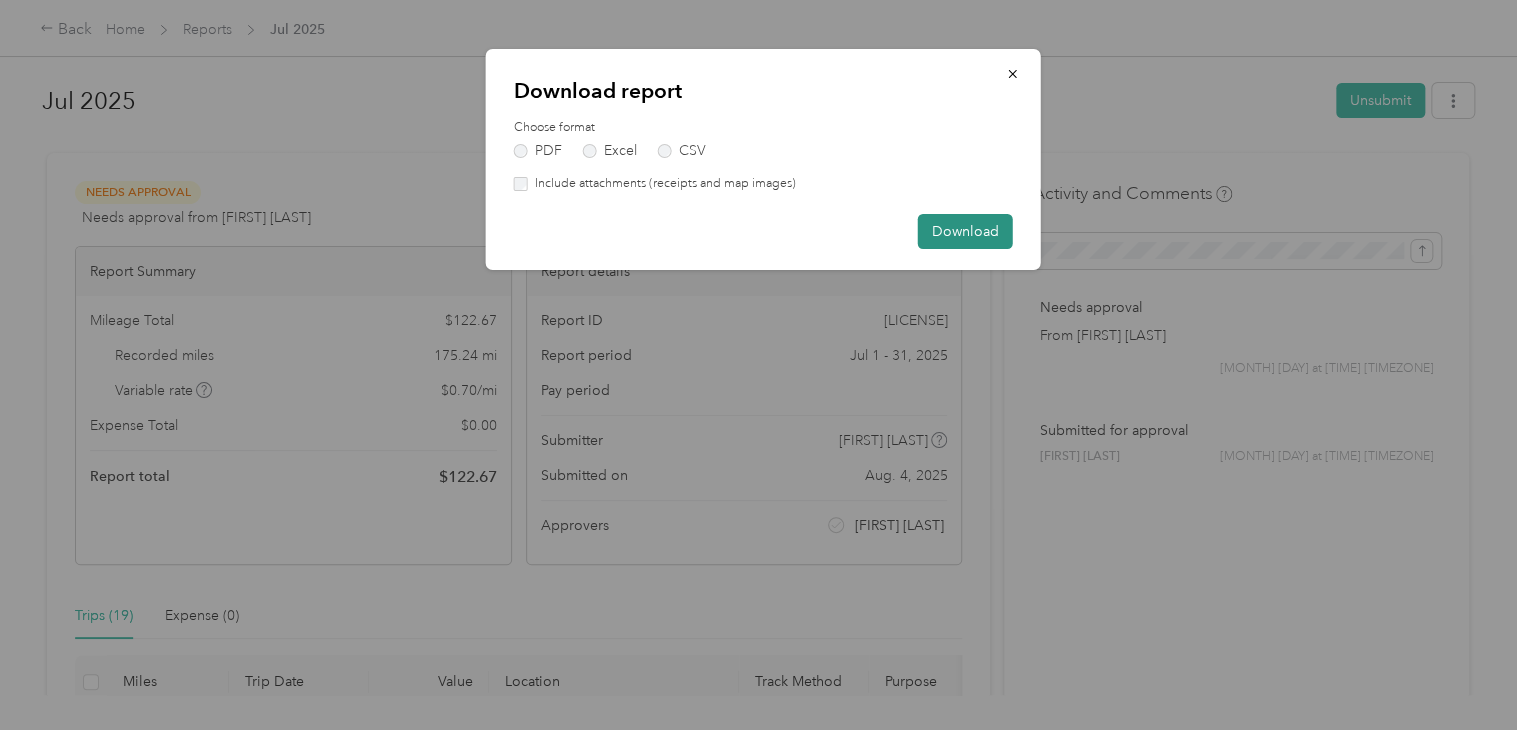 click on "Download" at bounding box center (965, 231) 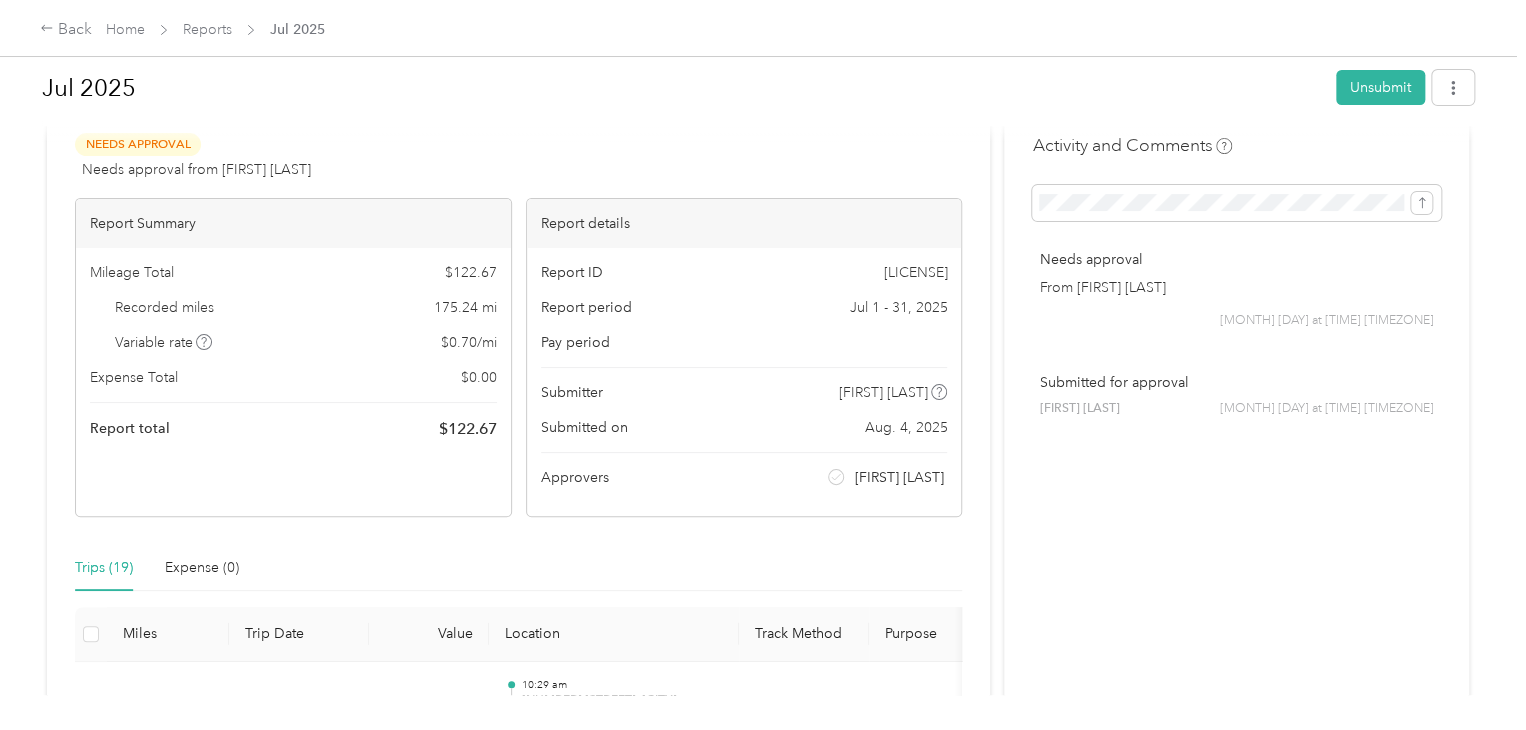 scroll, scrollTop: 0, scrollLeft: 0, axis: both 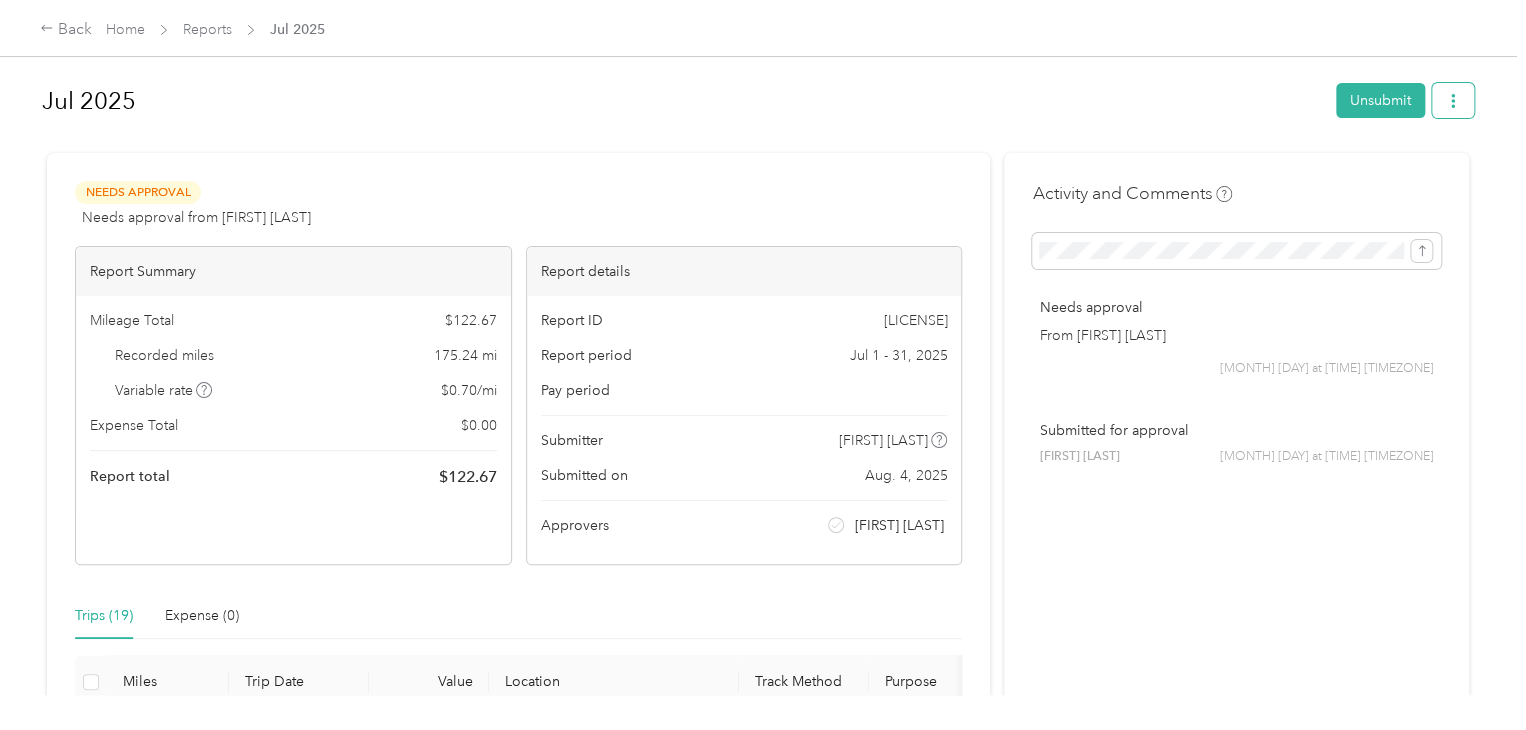 click at bounding box center (1453, 100) 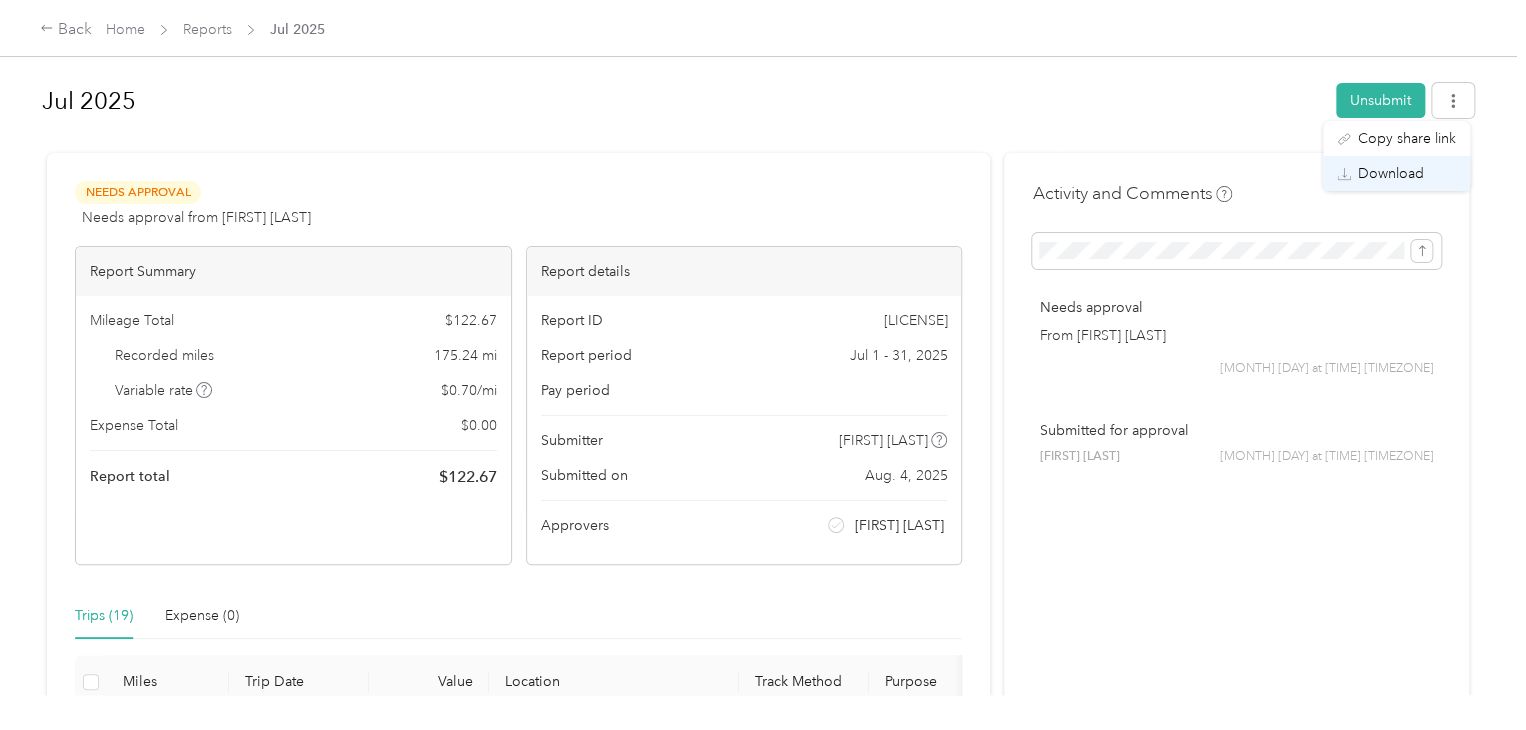 click on "Download" at bounding box center [1391, 173] 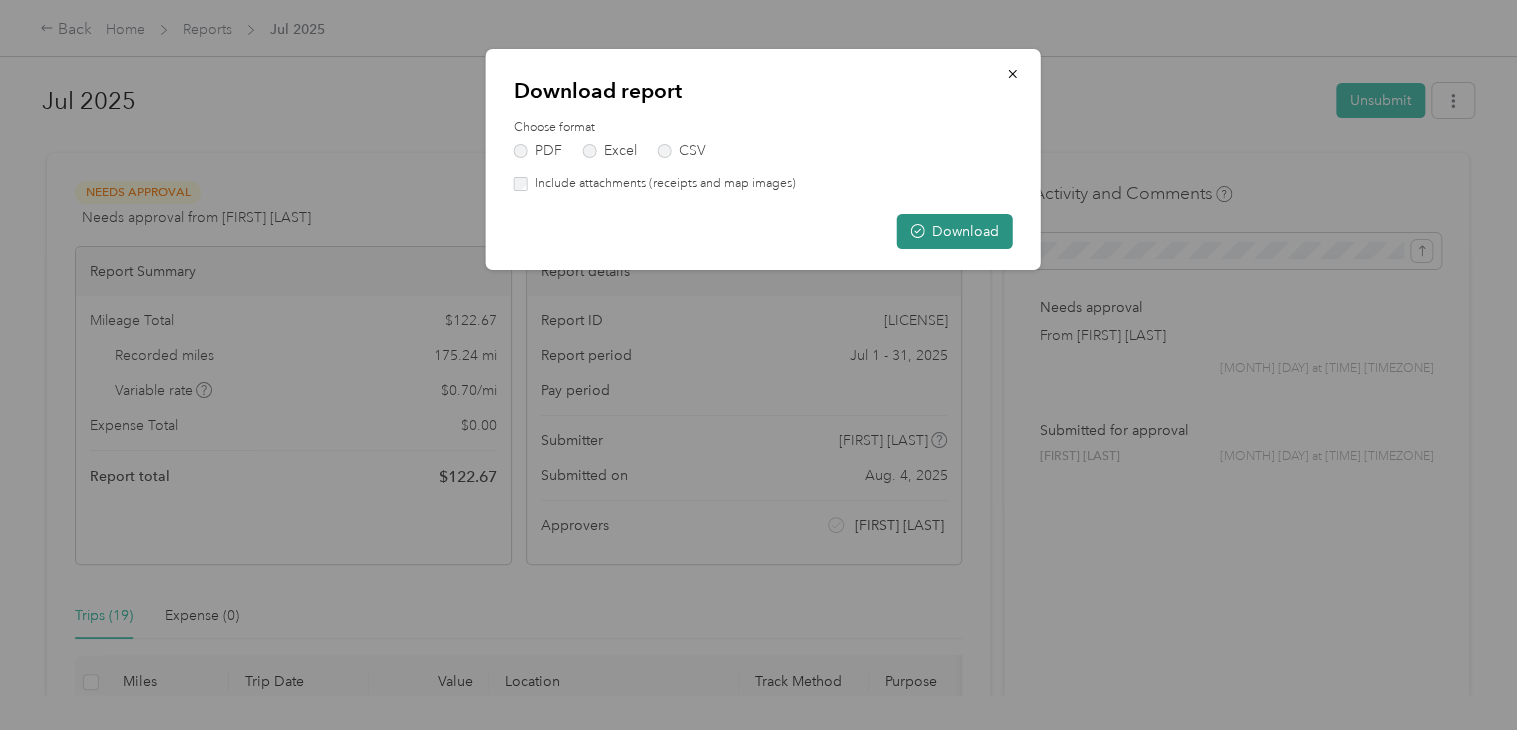 click on "Download" at bounding box center (955, 231) 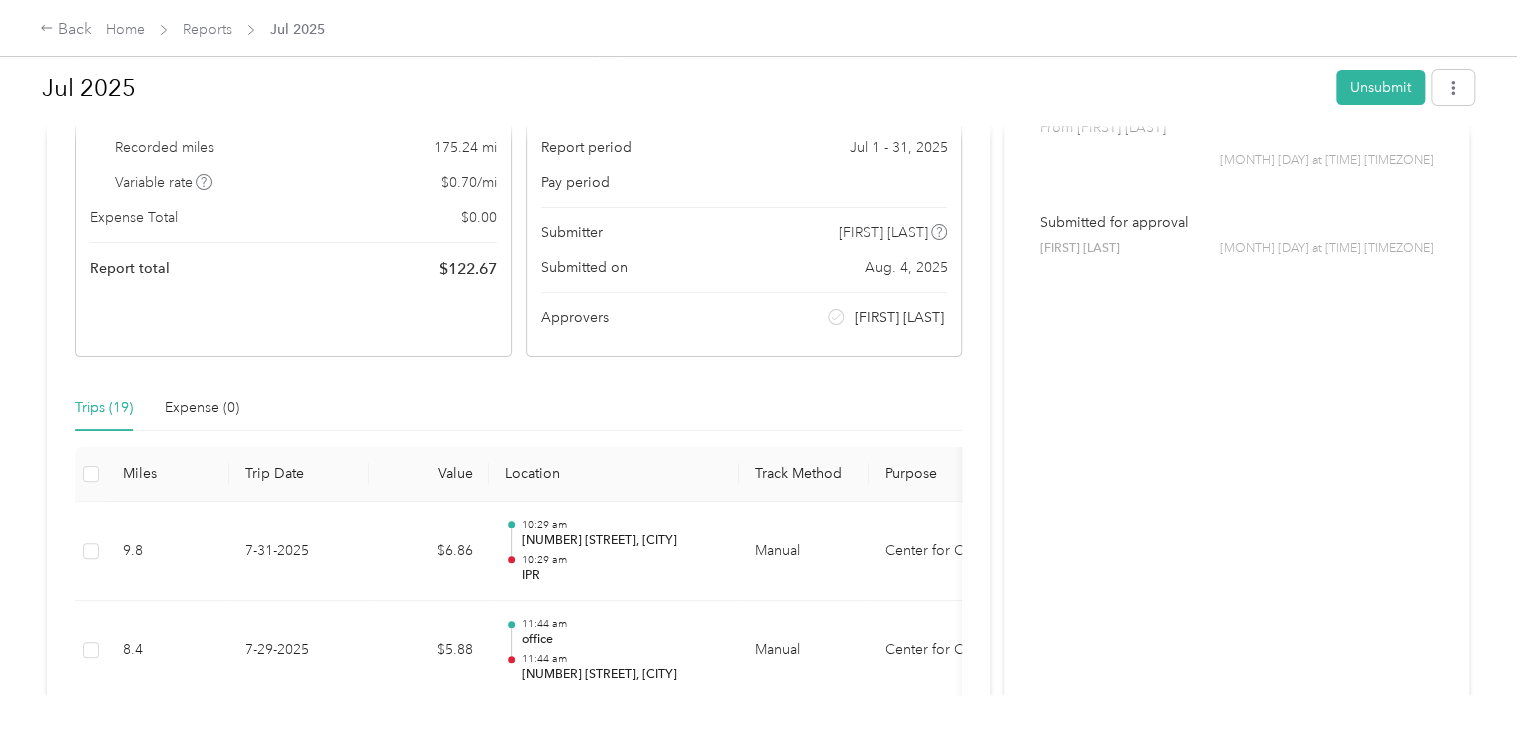 scroll, scrollTop: 408, scrollLeft: 0, axis: vertical 